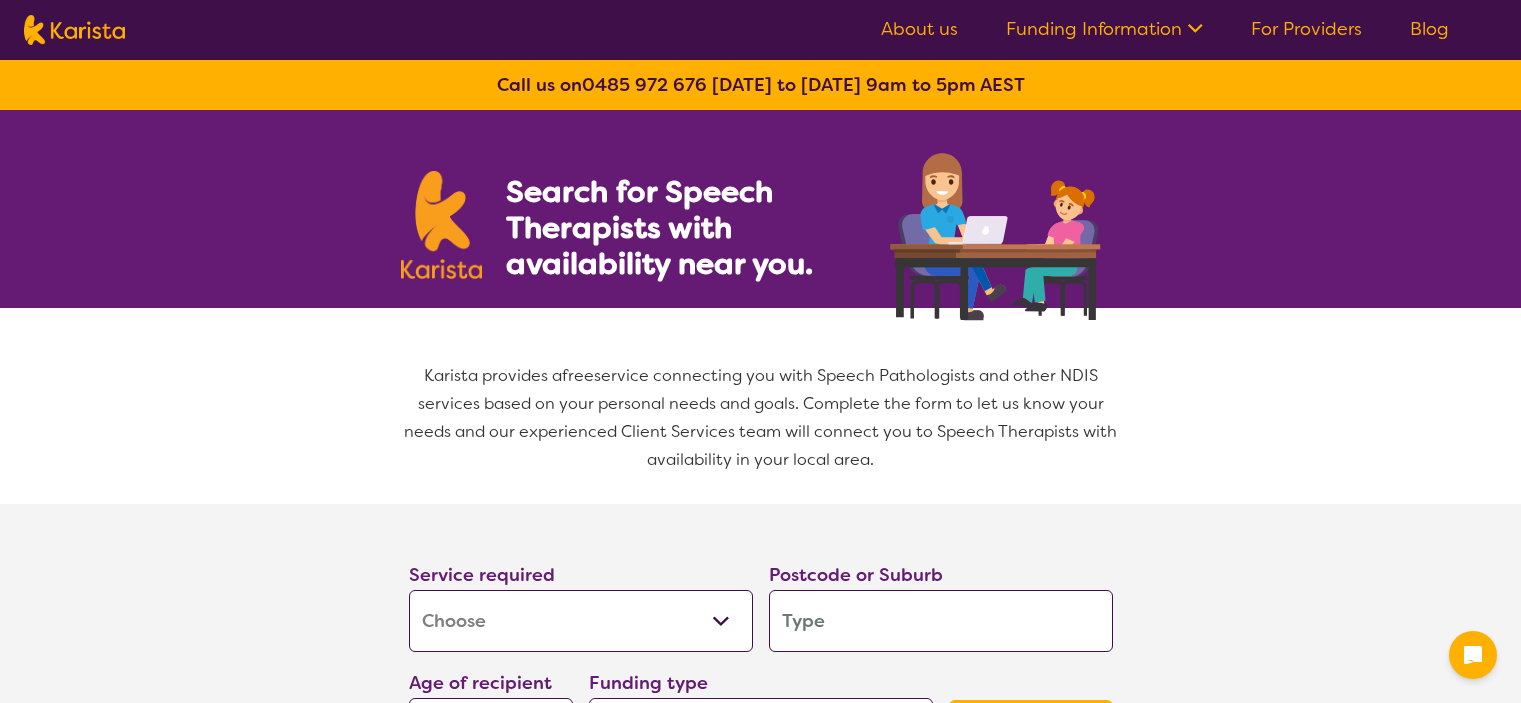 select on "[MEDICAL_DATA]" 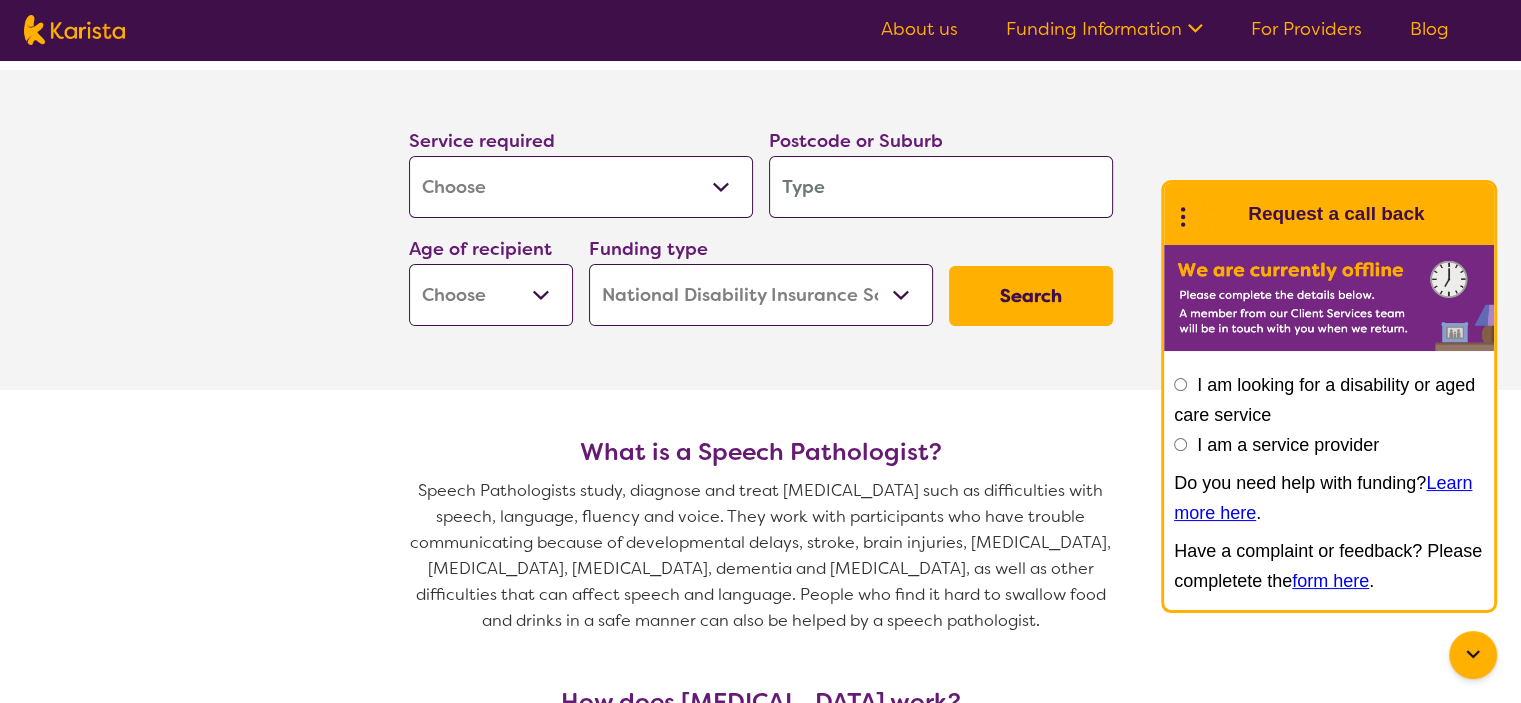 scroll, scrollTop: 440, scrollLeft: 0, axis: vertical 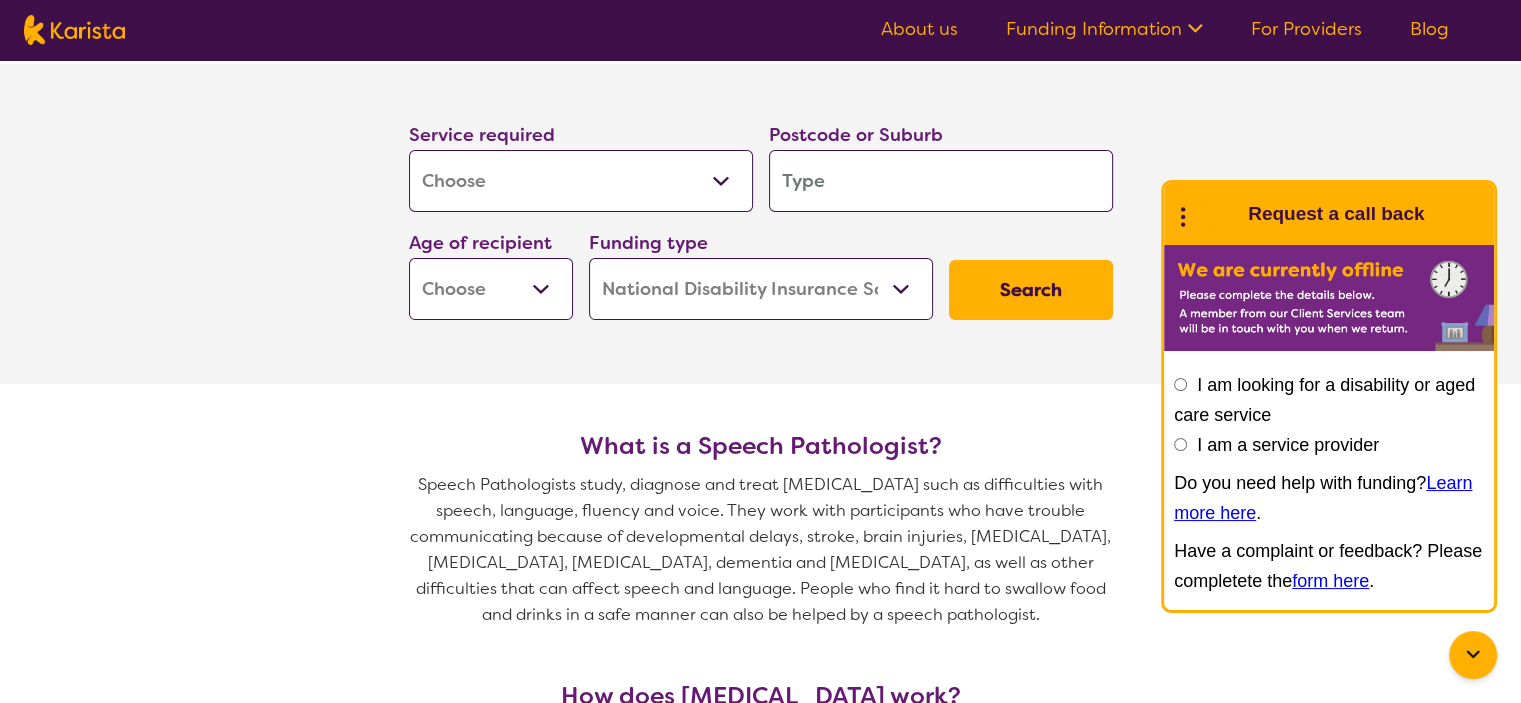 click at bounding box center [941, 181] 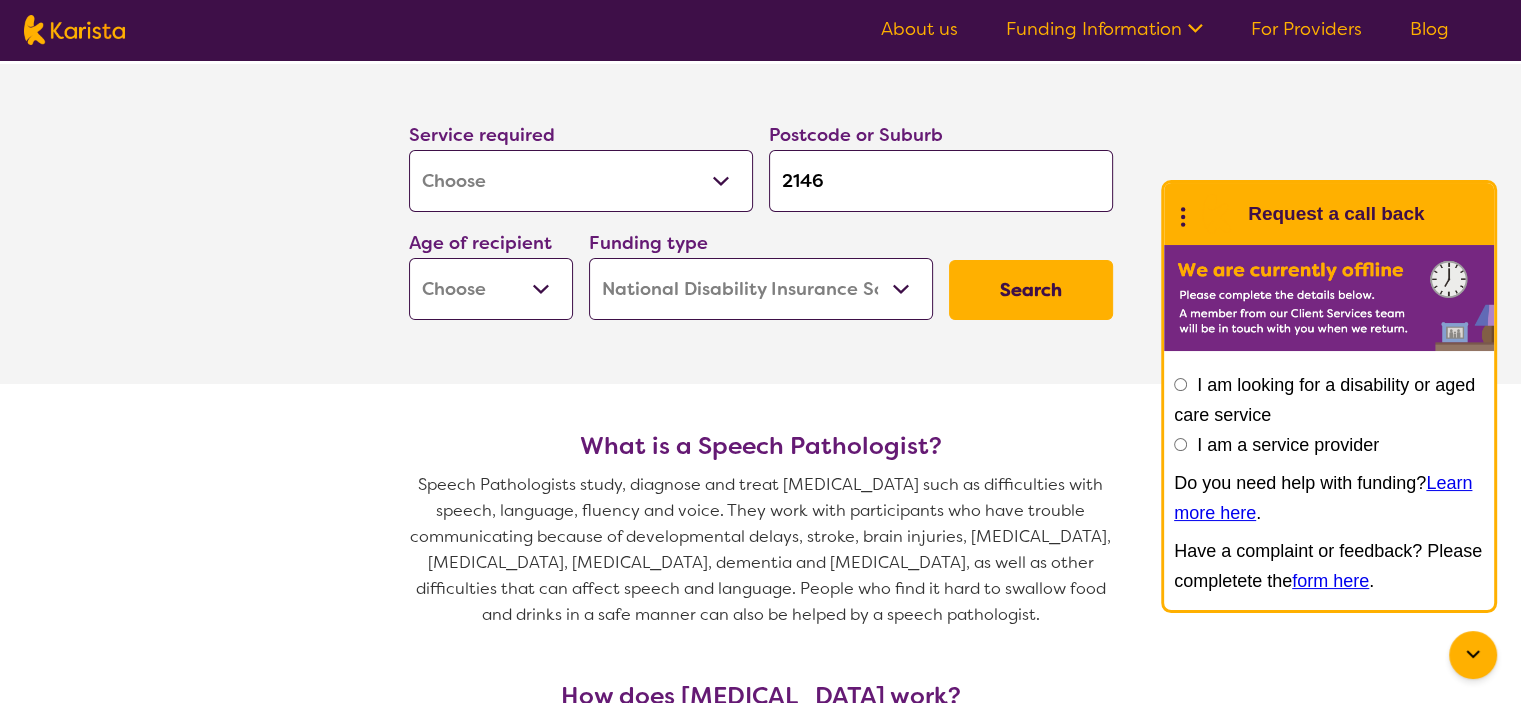type on "2146" 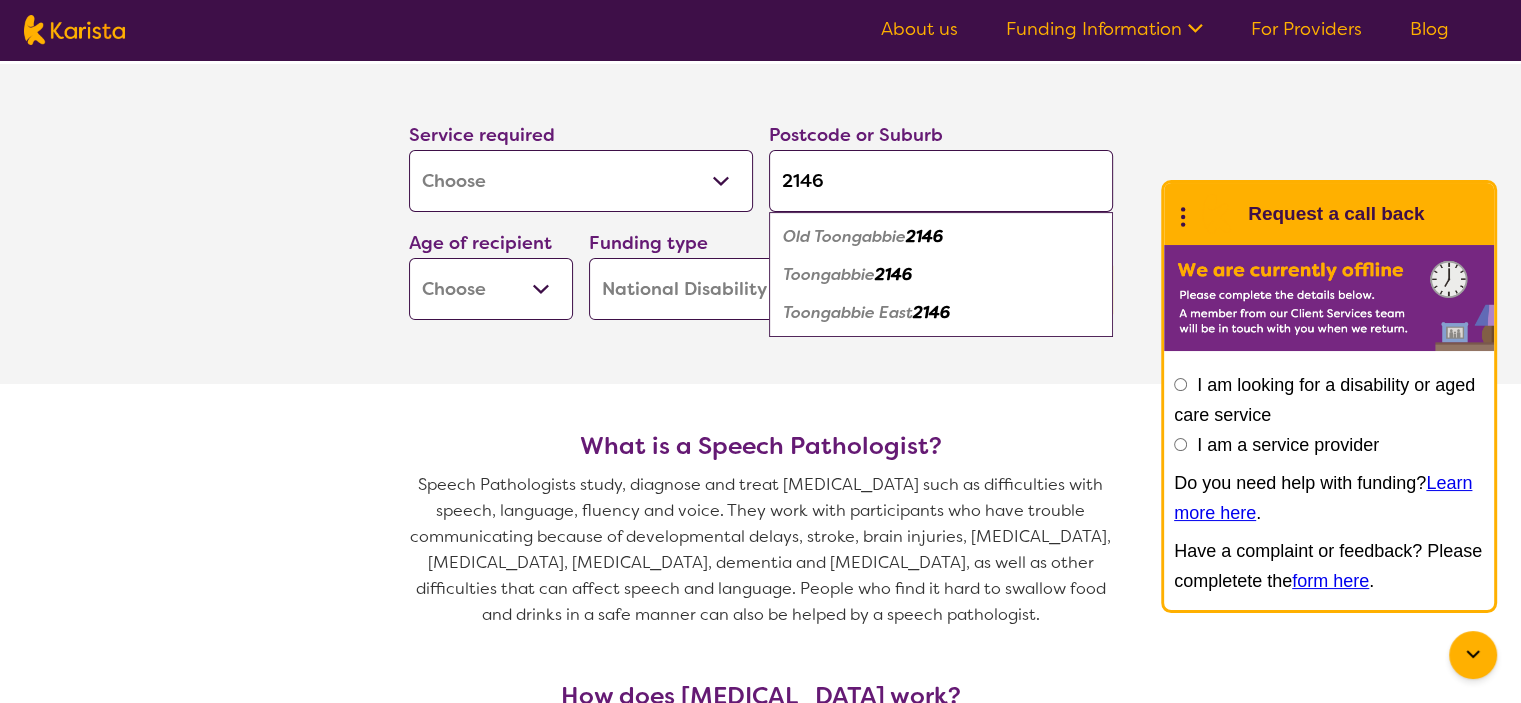 click on "Old Toongabbie" at bounding box center (844, 236) 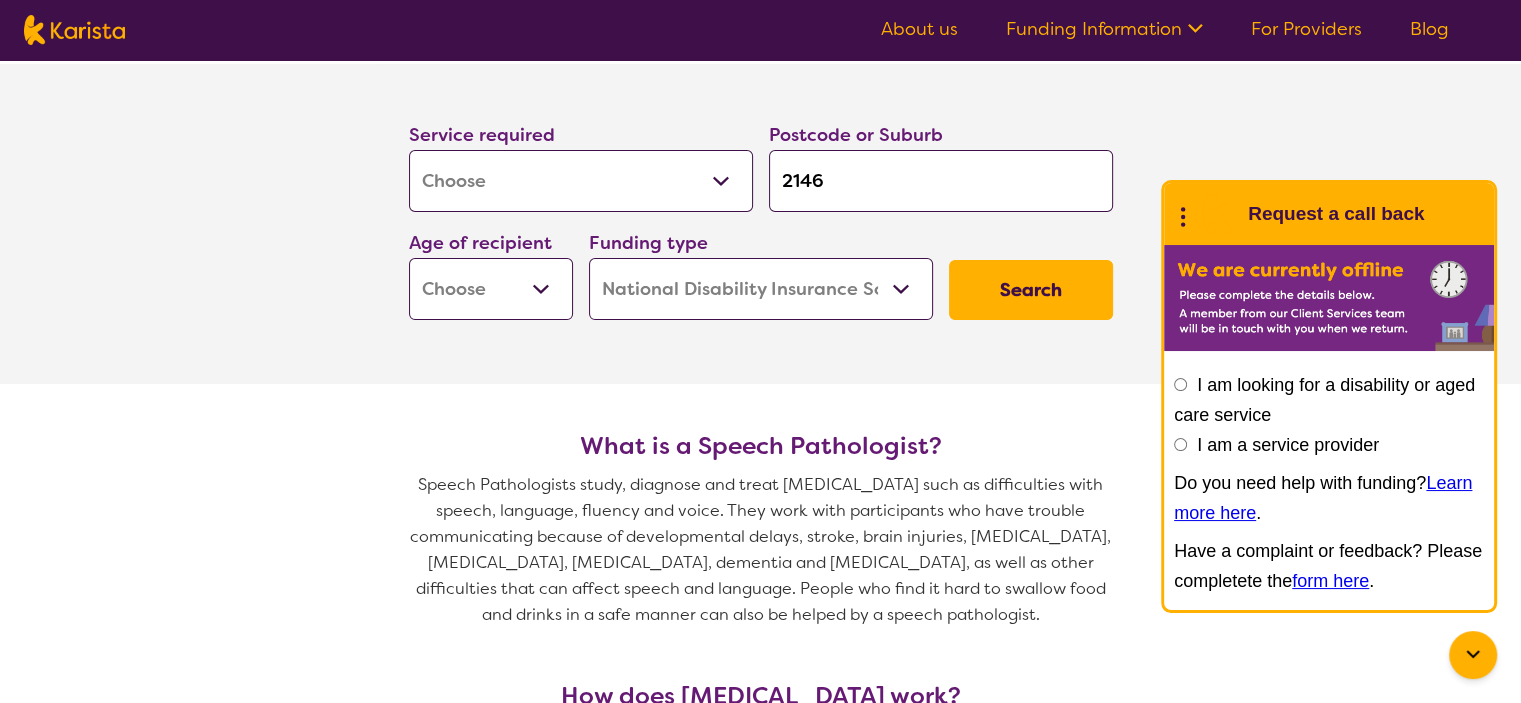 click on "Early Childhood - 0 to 9 Child - 10 to 11 Adolescent - 12 to 17 Adult - 18 to 64 Aged - [DEMOGRAPHIC_DATA]+" at bounding box center (491, 289) 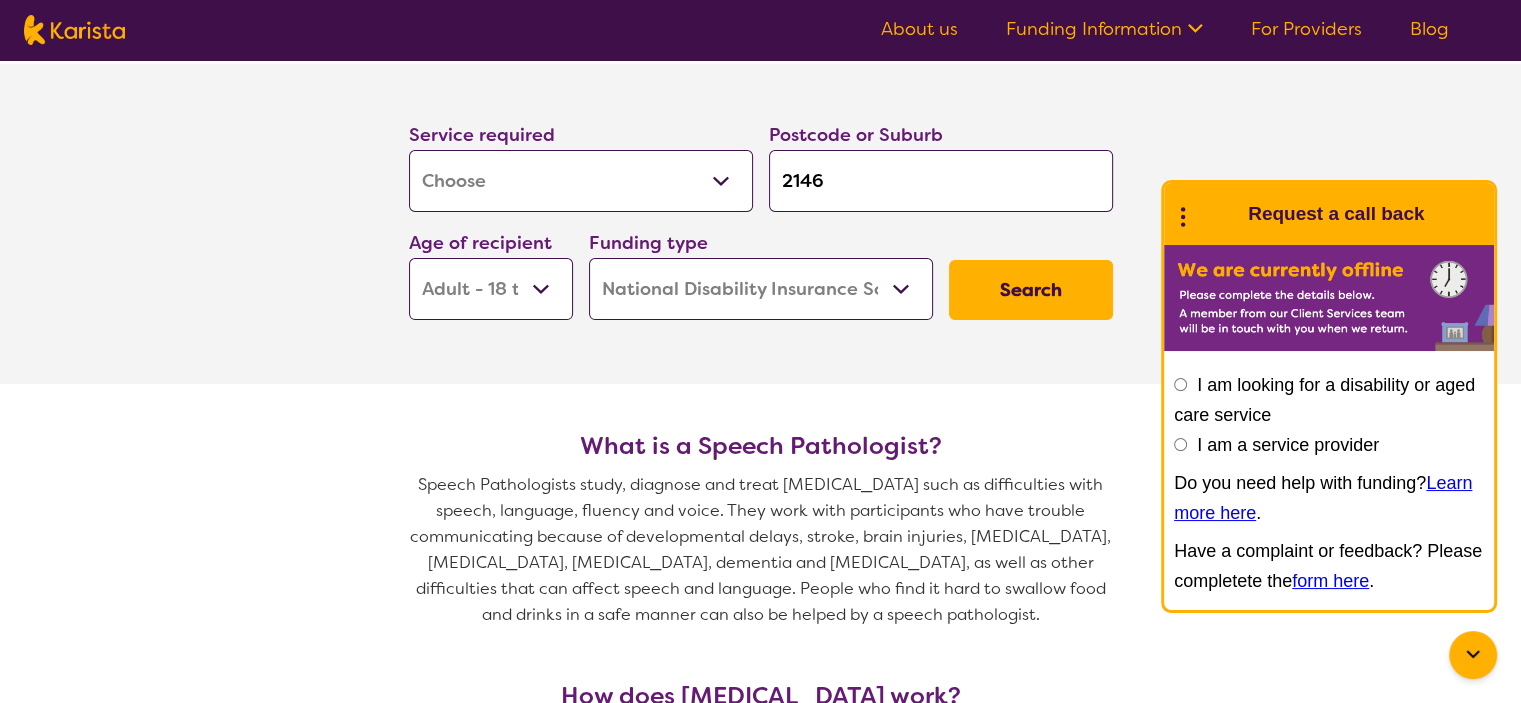 click on "Early Childhood - 0 to 9 Child - 10 to 11 Adolescent - 12 to 17 Adult - 18 to 64 Aged - [DEMOGRAPHIC_DATA]+" at bounding box center [491, 289] 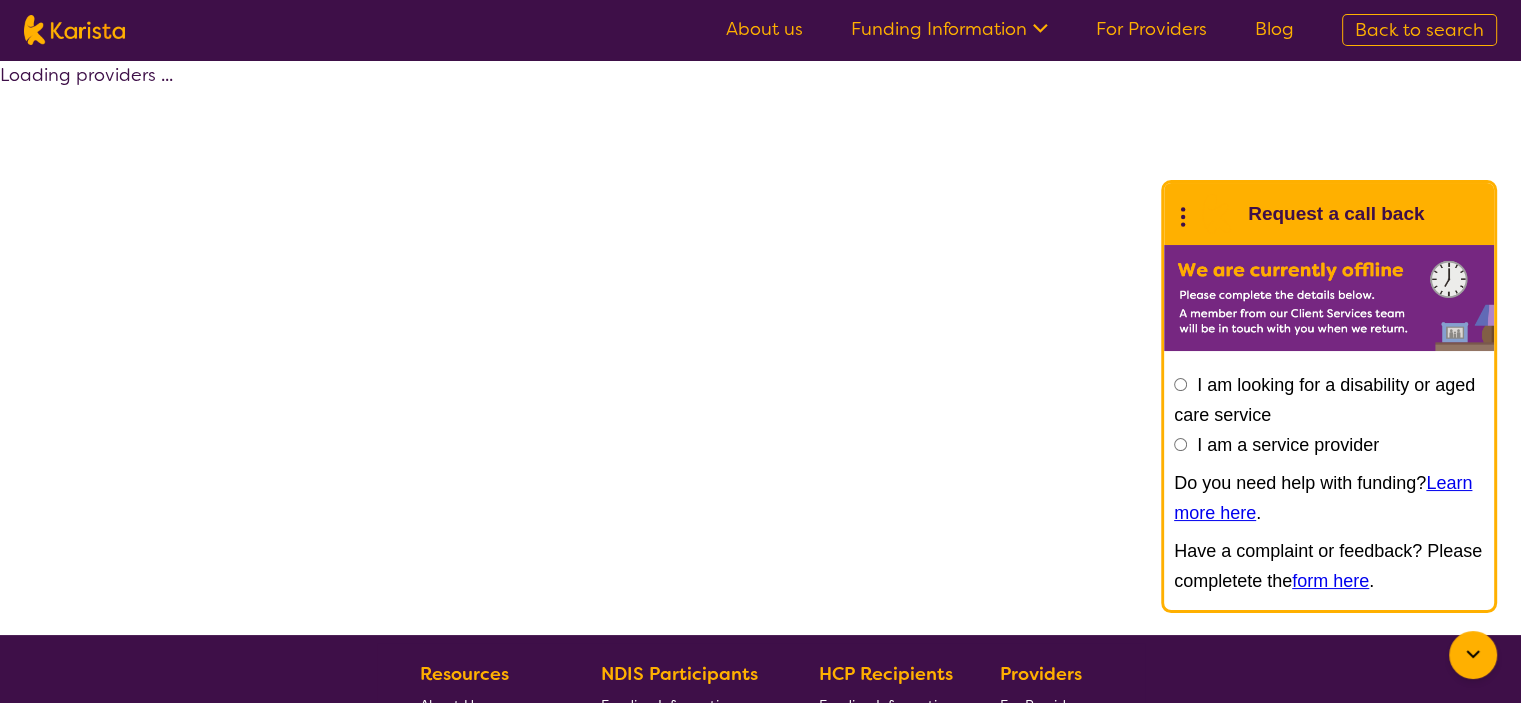 select on "by_score" 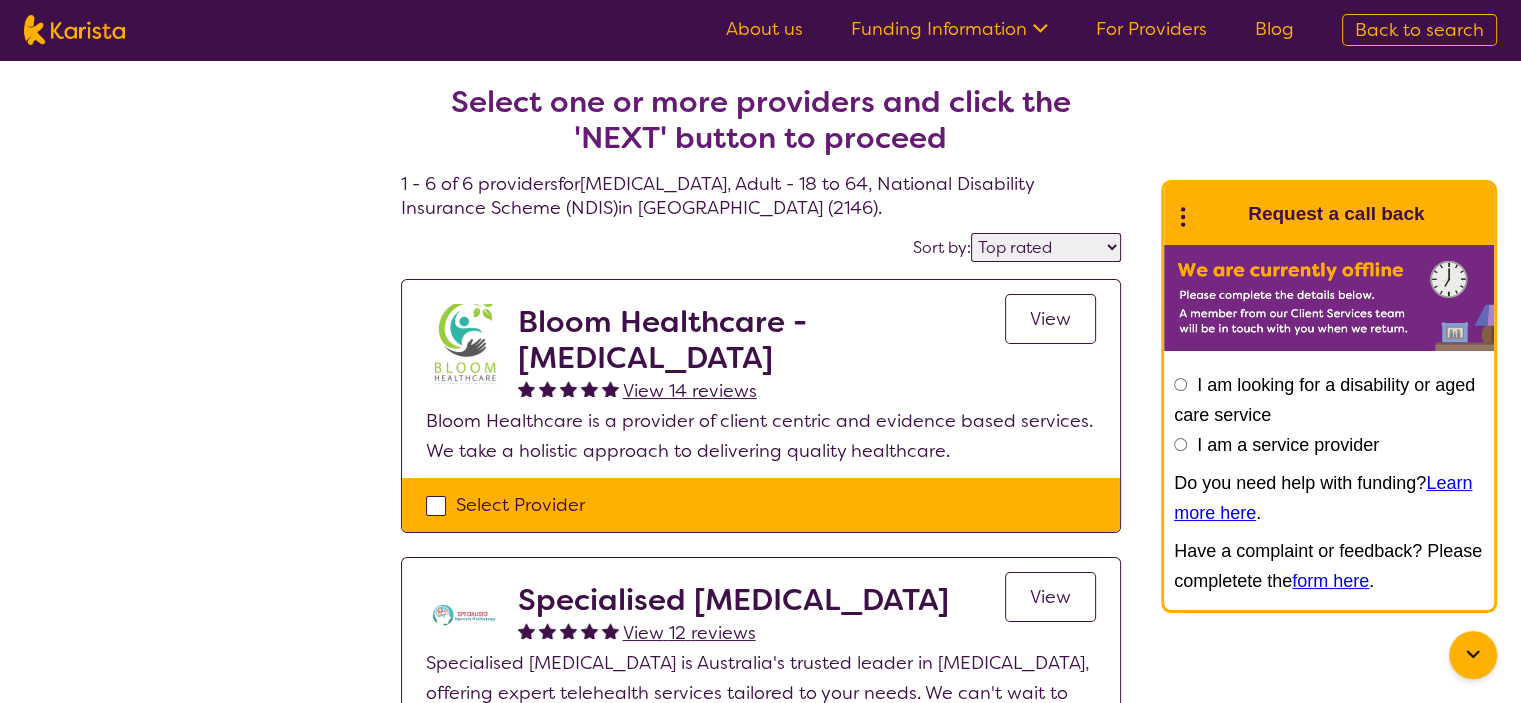 click on "Select one or more providers and click the 'NEXT' button to proceed 1 - 6 of 6 providers  for  [MEDICAL_DATA] , Adult - 18 to 64 , National Disability Insurance Scheme (NDIS)  in  [GEOGRAPHIC_DATA] (2146) . Sort by:  Highly reviewed Top rated Bloom Healthcare - [MEDICAL_DATA] View   14   reviews View Bloom Healthcare is a provider of client centric and evidence based services. We take a holistic approach to delivering quality healthcare. Select Provider Specialised [MEDICAL_DATA] View   12   reviews View Specialised [MEDICAL_DATA] is Australia's trusted leader in [MEDICAL_DATA], offering expert telehealth services tailored to your needs. We can't wait to meet you. Select Provider Absolute Therapy Supports View   10   reviews View We provide experienced Allied Health and Core Support services. No wait list for OT, Behaviour Support, Support Work & more. We also run a thriving  day program designed by Principal Psychologist! Select Provider RM Therapy Telehealth View   9   reviews View Select Provider" at bounding box center [760, 1032] 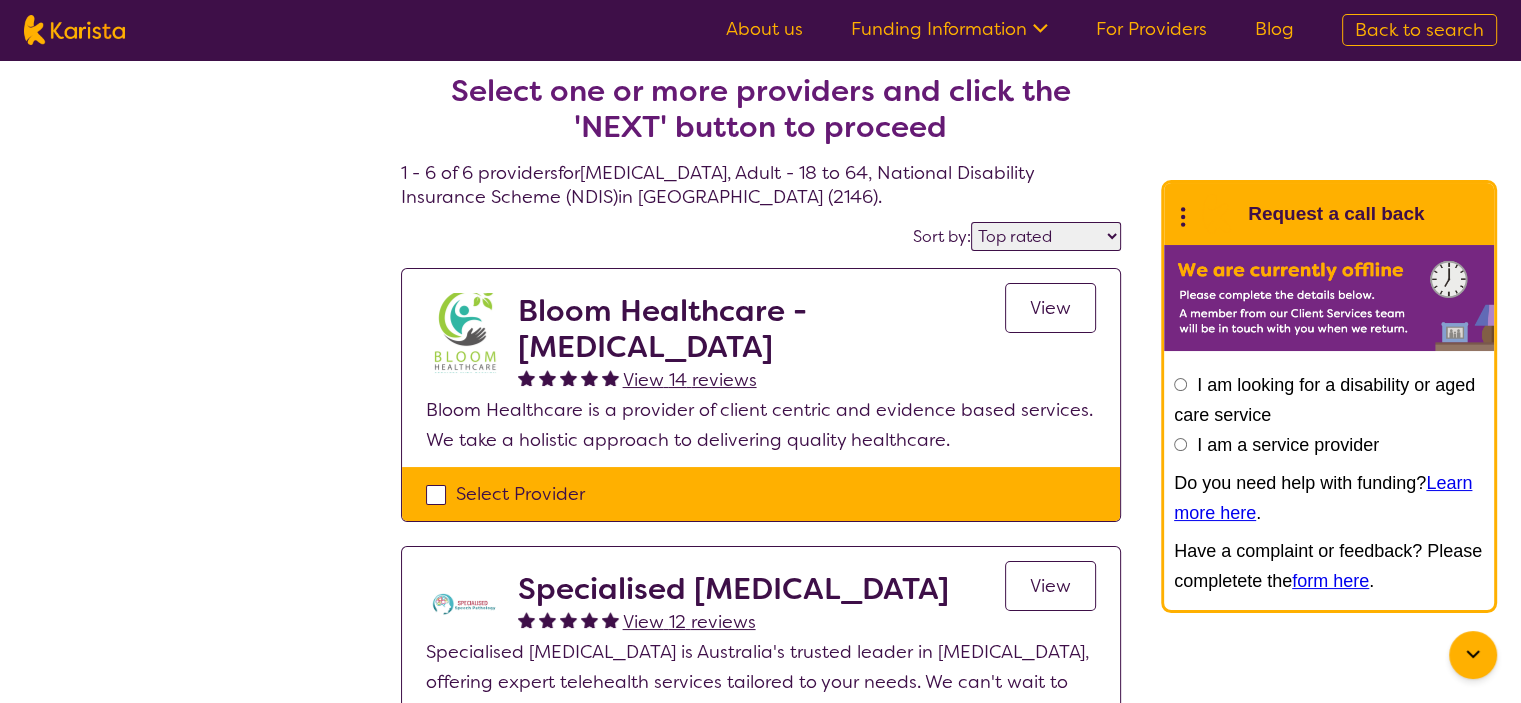 scroll, scrollTop: 0, scrollLeft: 0, axis: both 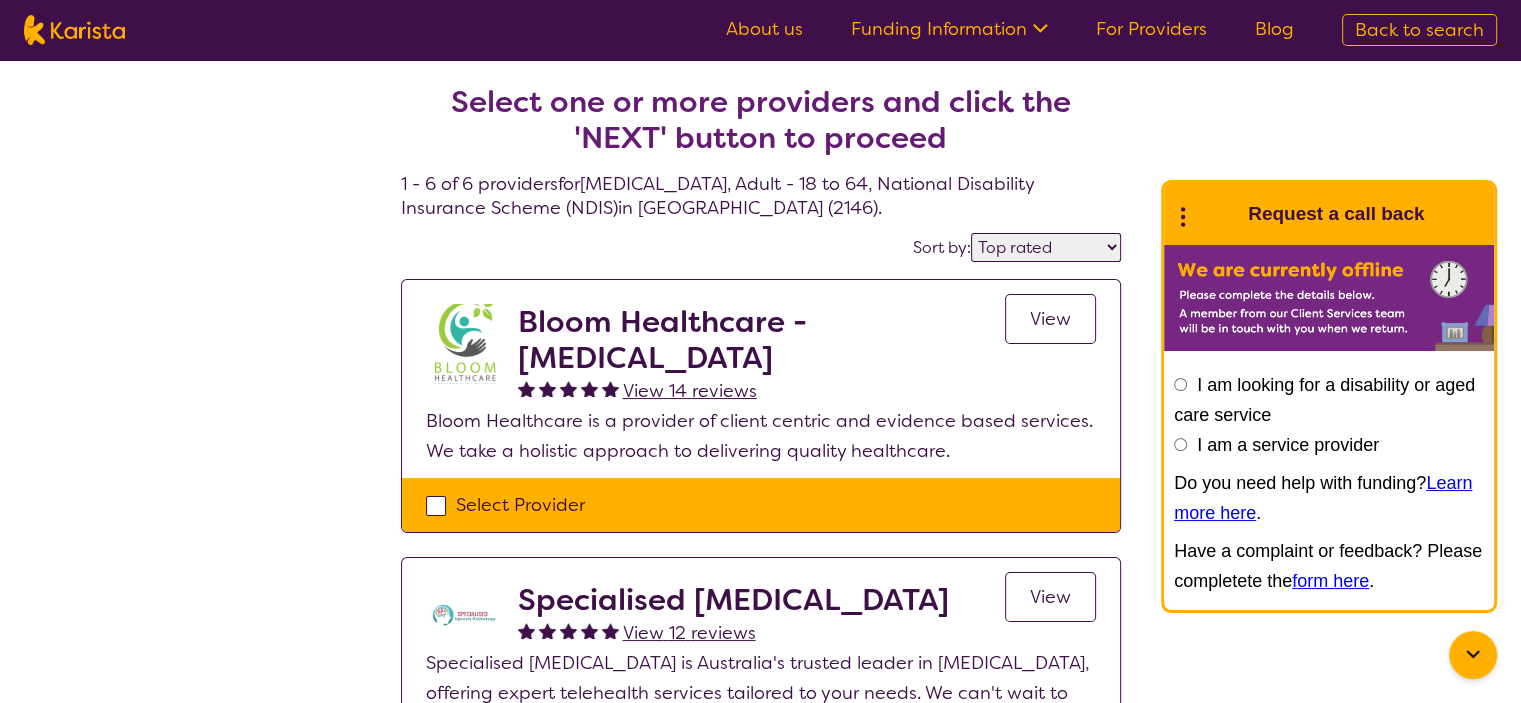 click on "View" at bounding box center (1050, 319) 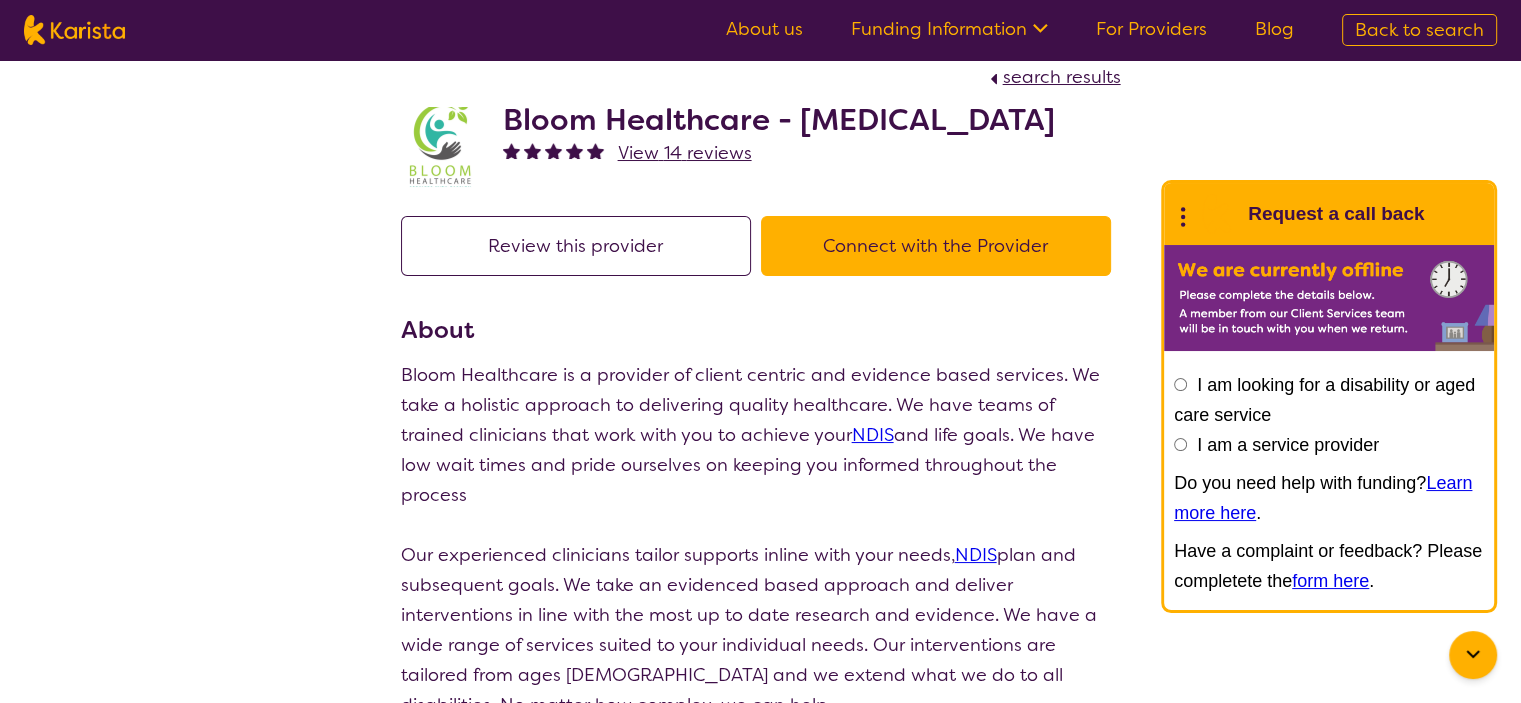 scroll, scrollTop: 0, scrollLeft: 0, axis: both 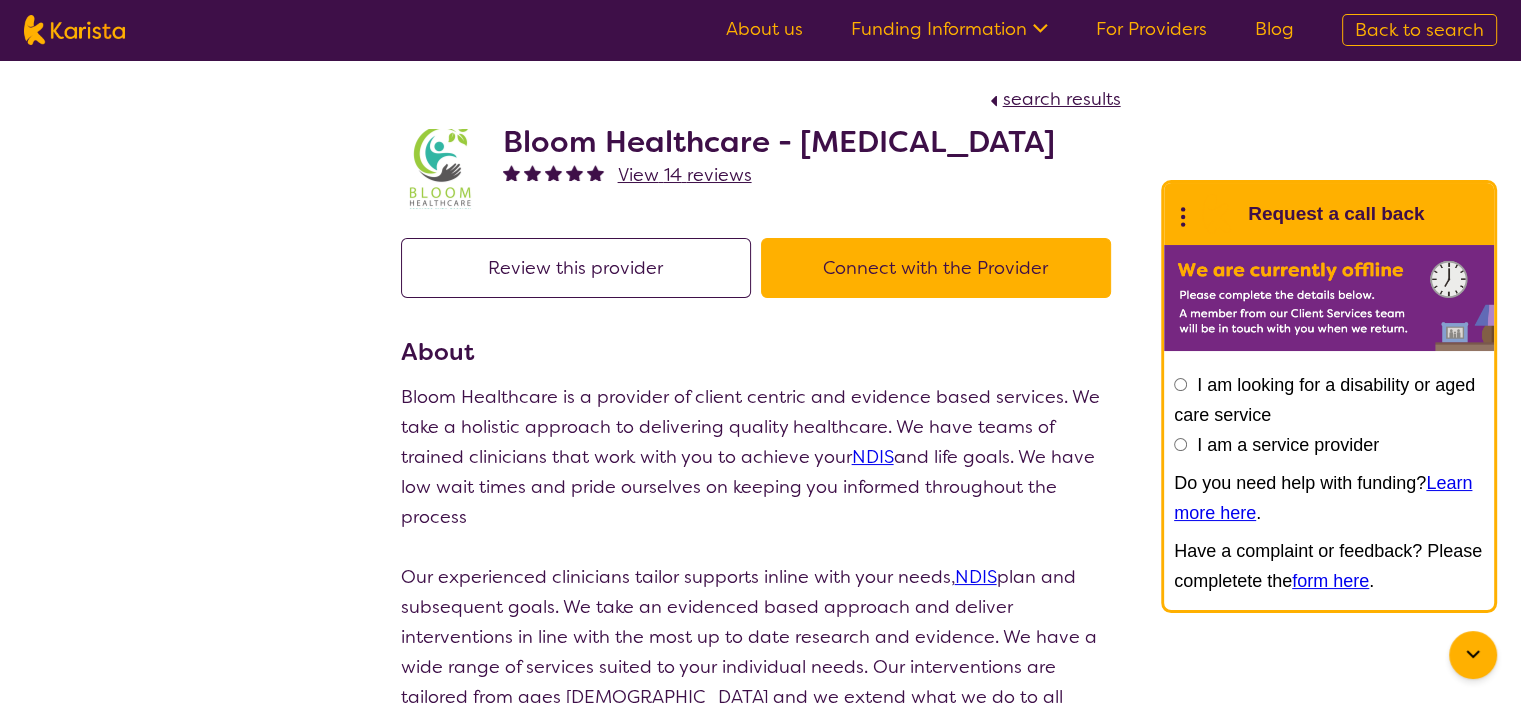 click on "Connect with the Provider" at bounding box center [936, 268] 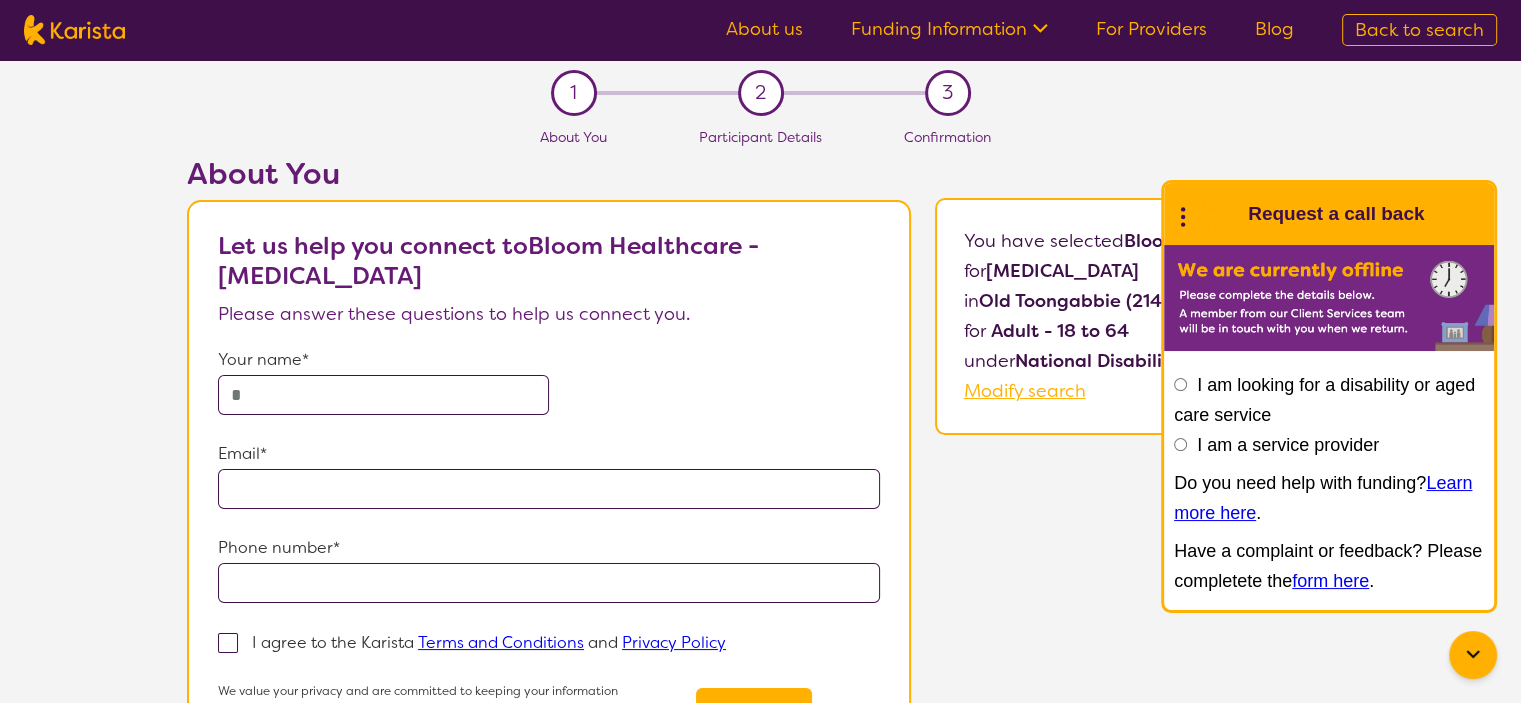 click at bounding box center [383, 395] 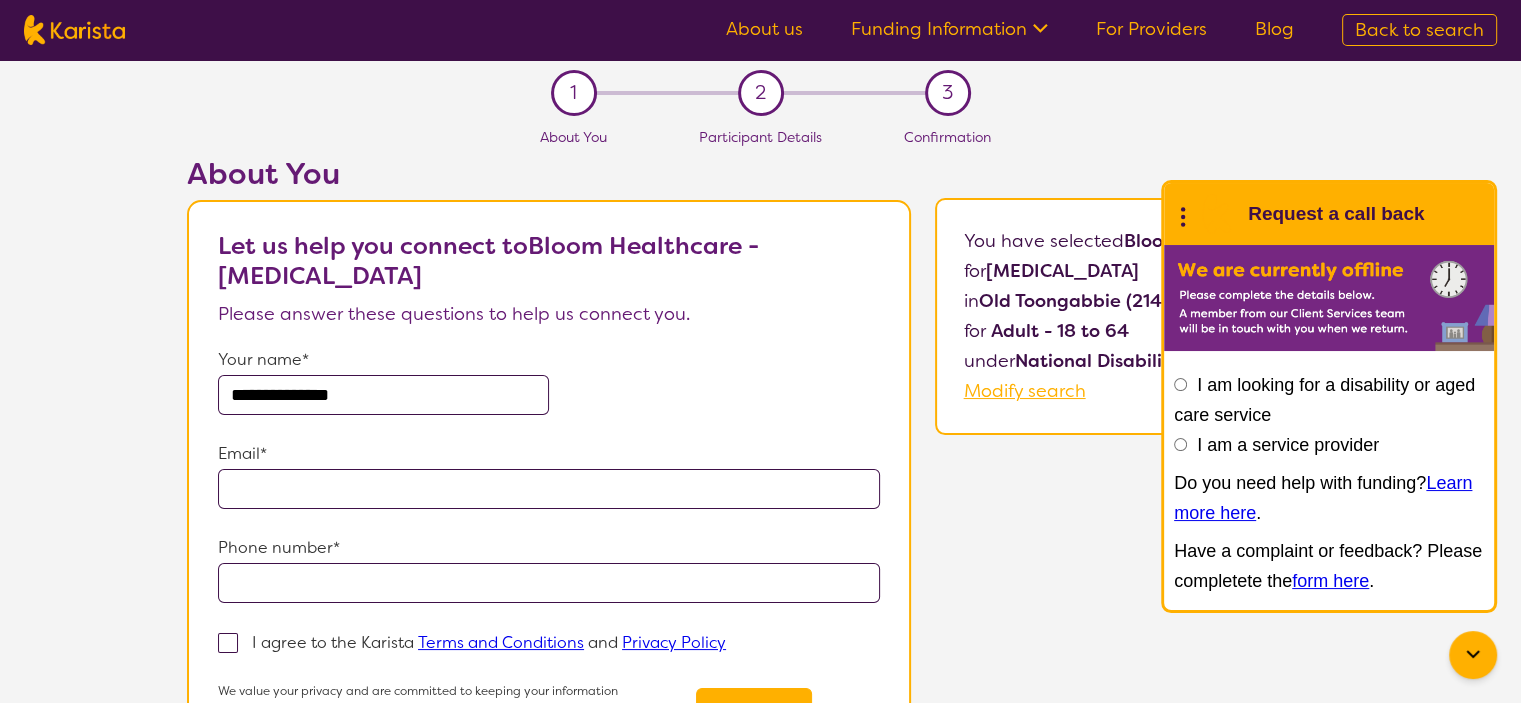 type on "**********" 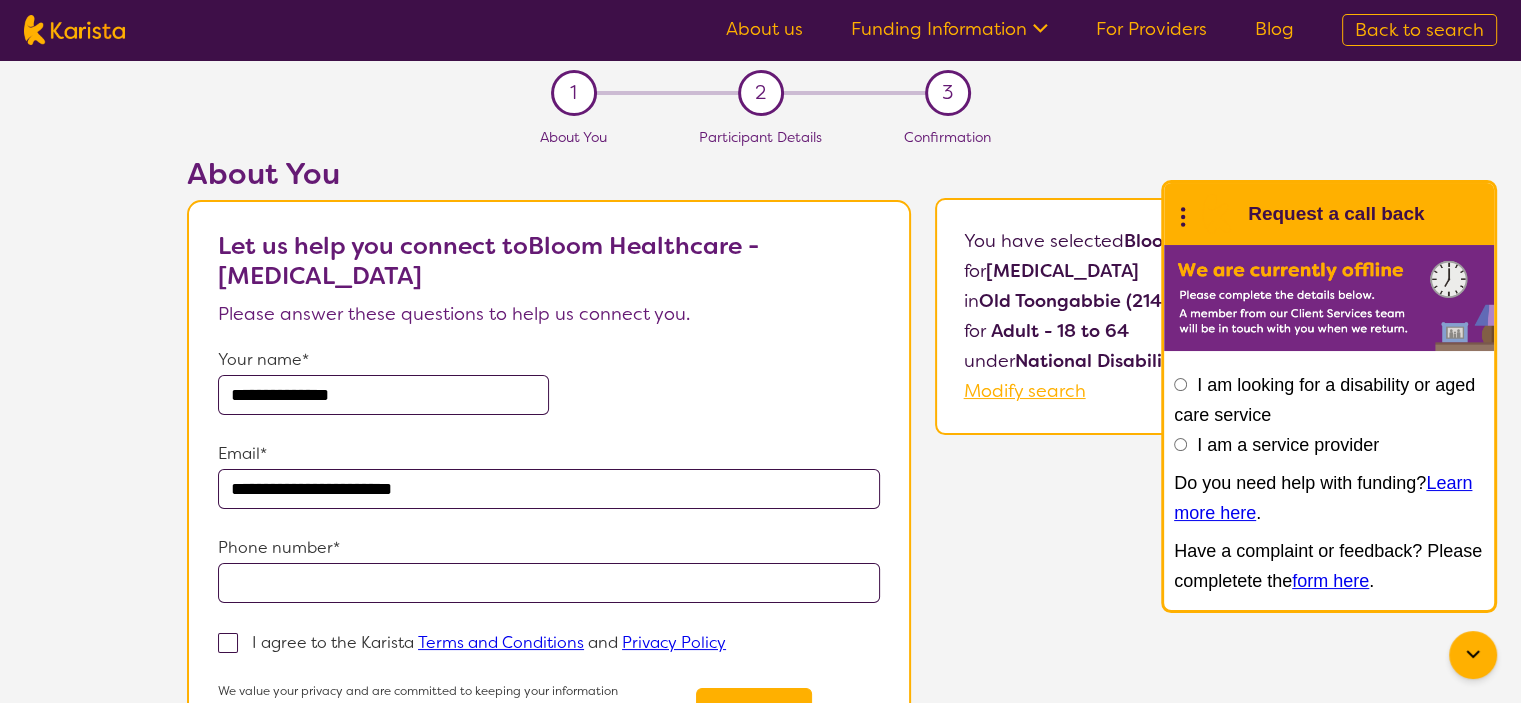 type on "**********" 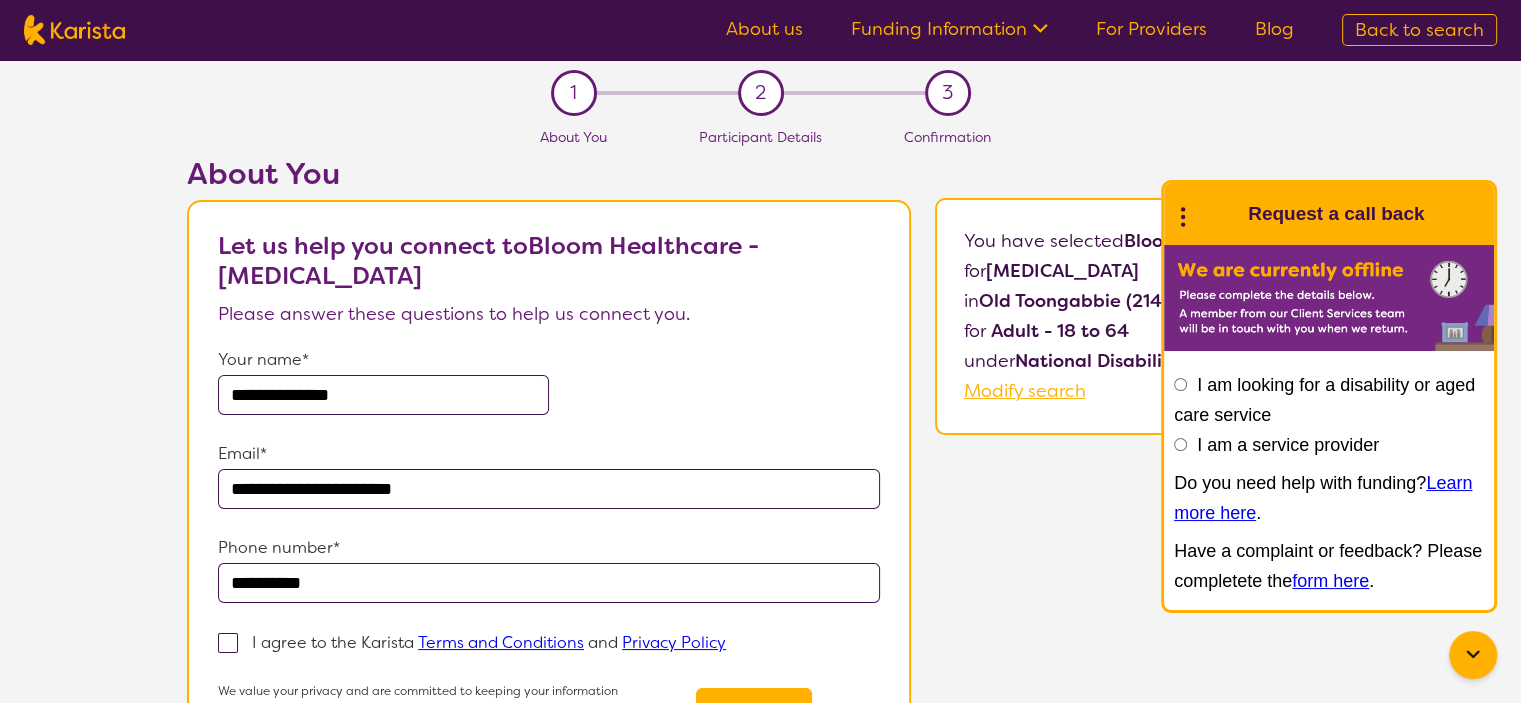 click on "Email*" at bounding box center [549, 454] 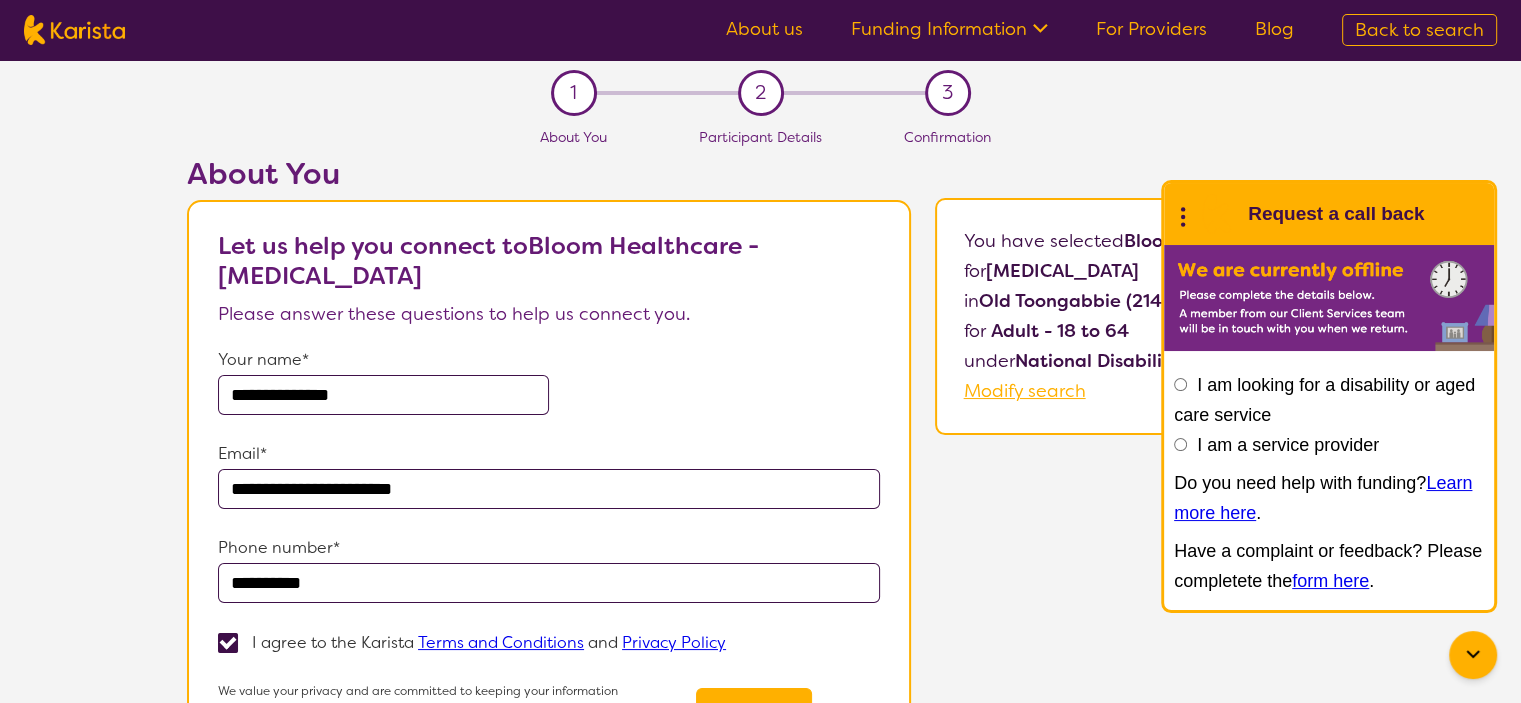 click on "**********" at bounding box center (760, 442) 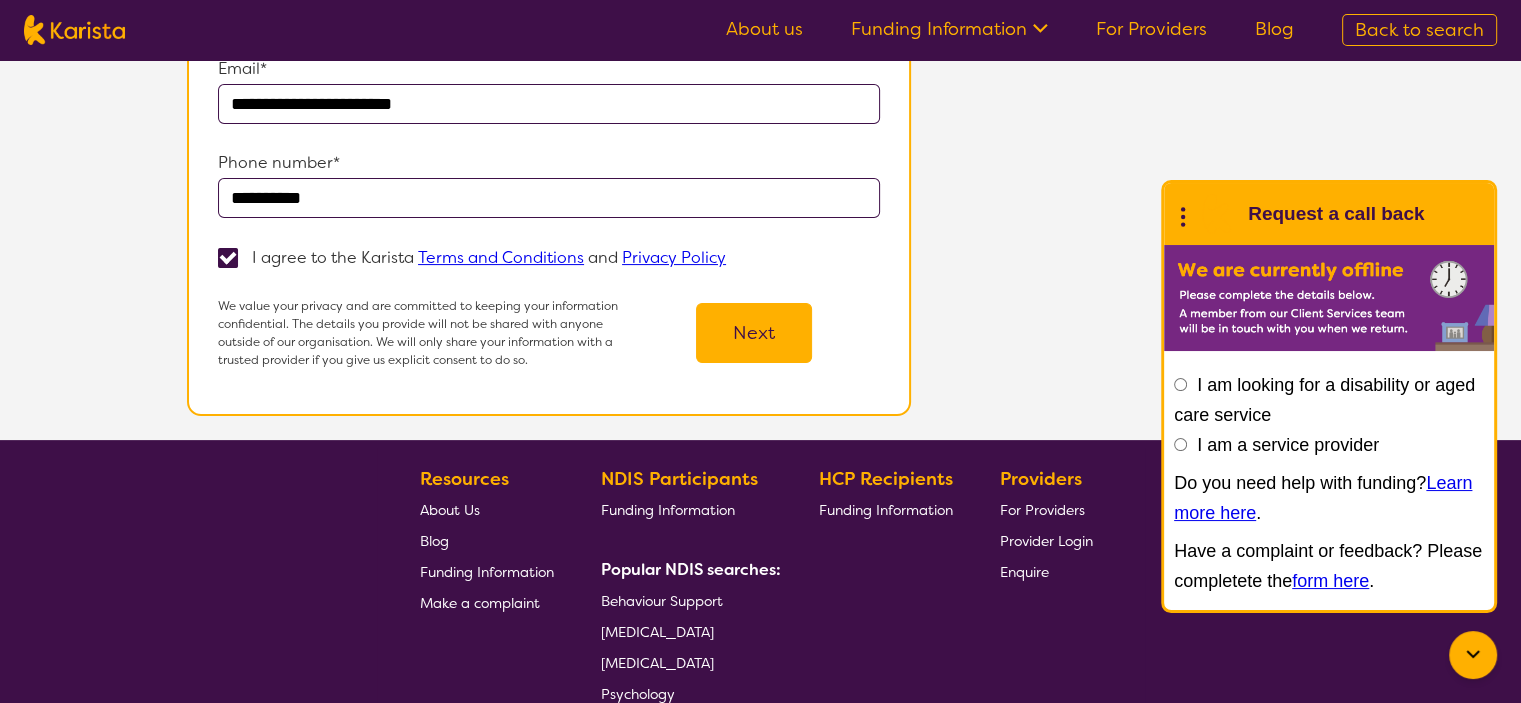 scroll, scrollTop: 440, scrollLeft: 0, axis: vertical 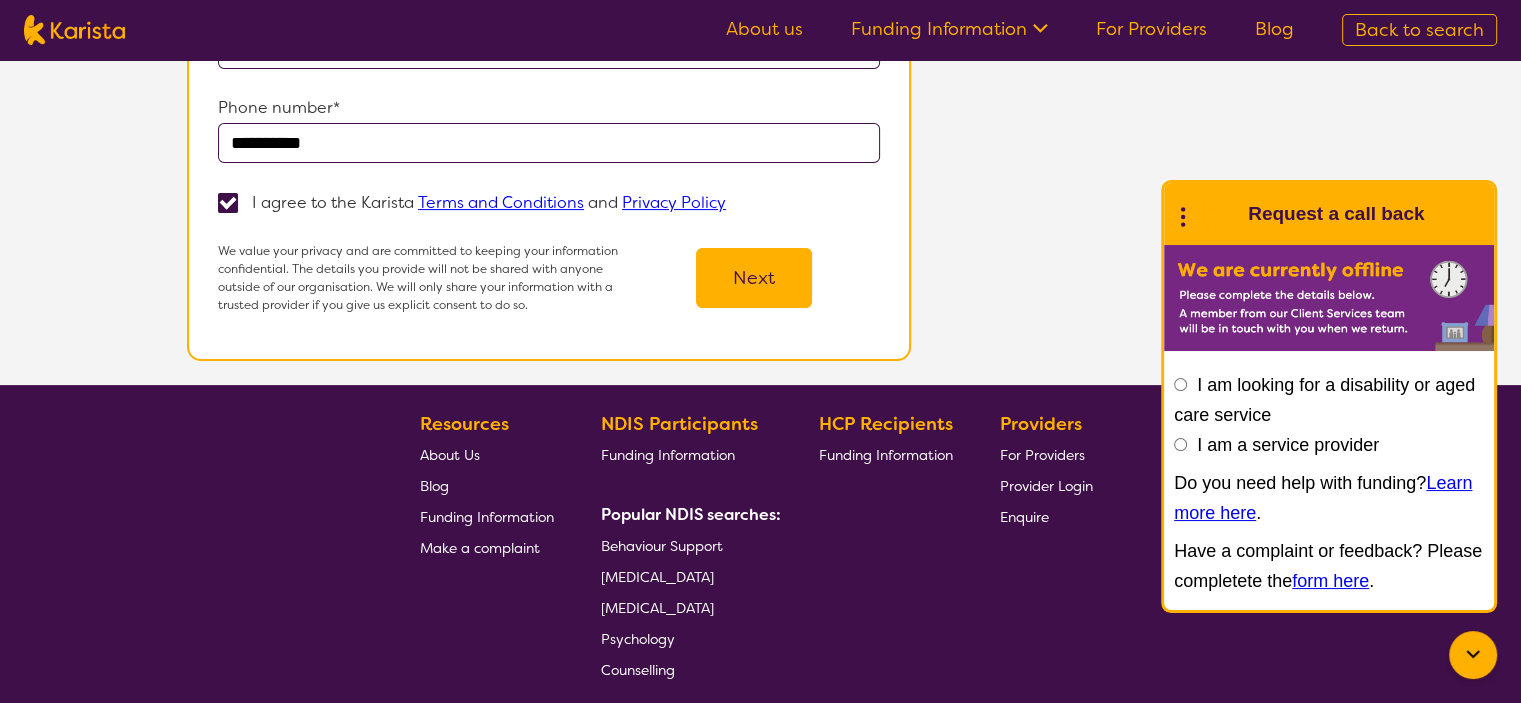 click on "Next" at bounding box center [754, 278] 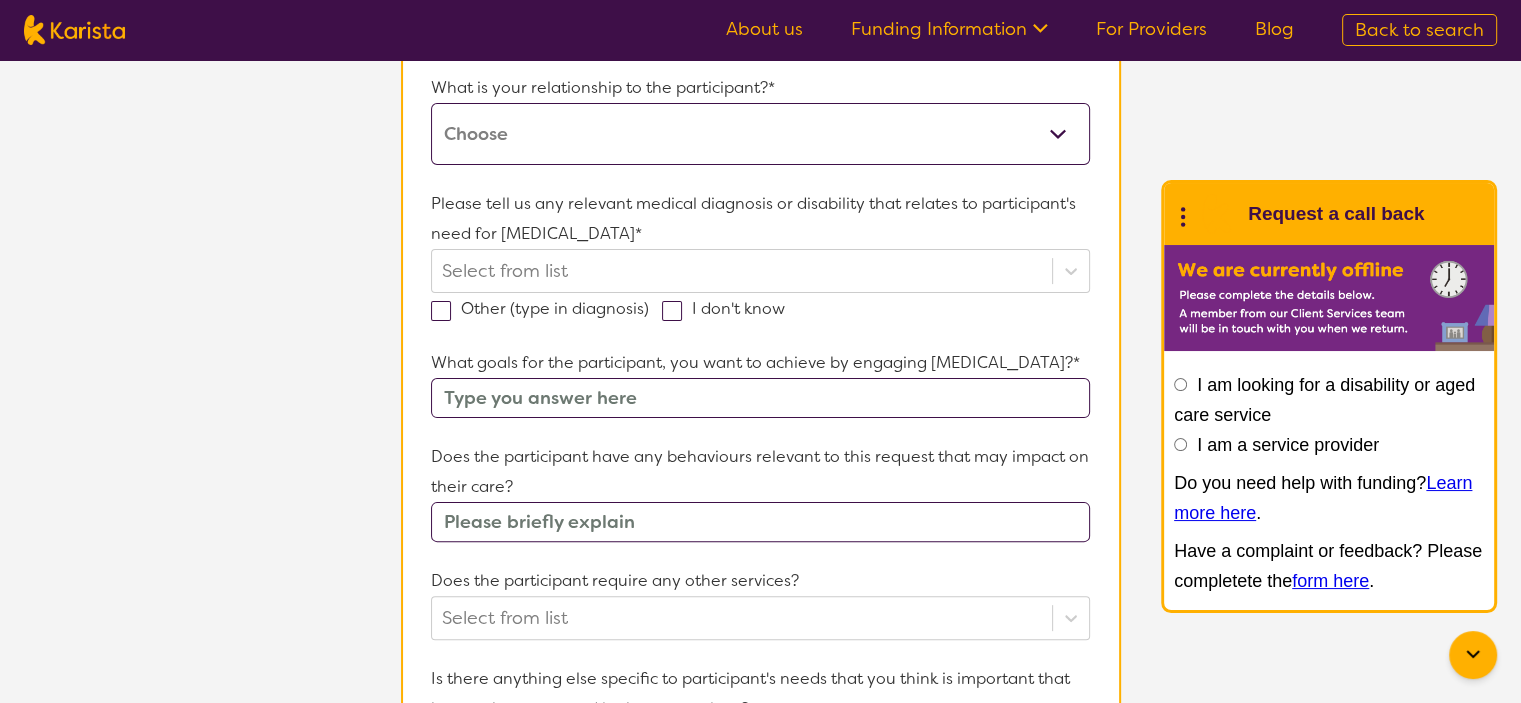 scroll, scrollTop: 0, scrollLeft: 0, axis: both 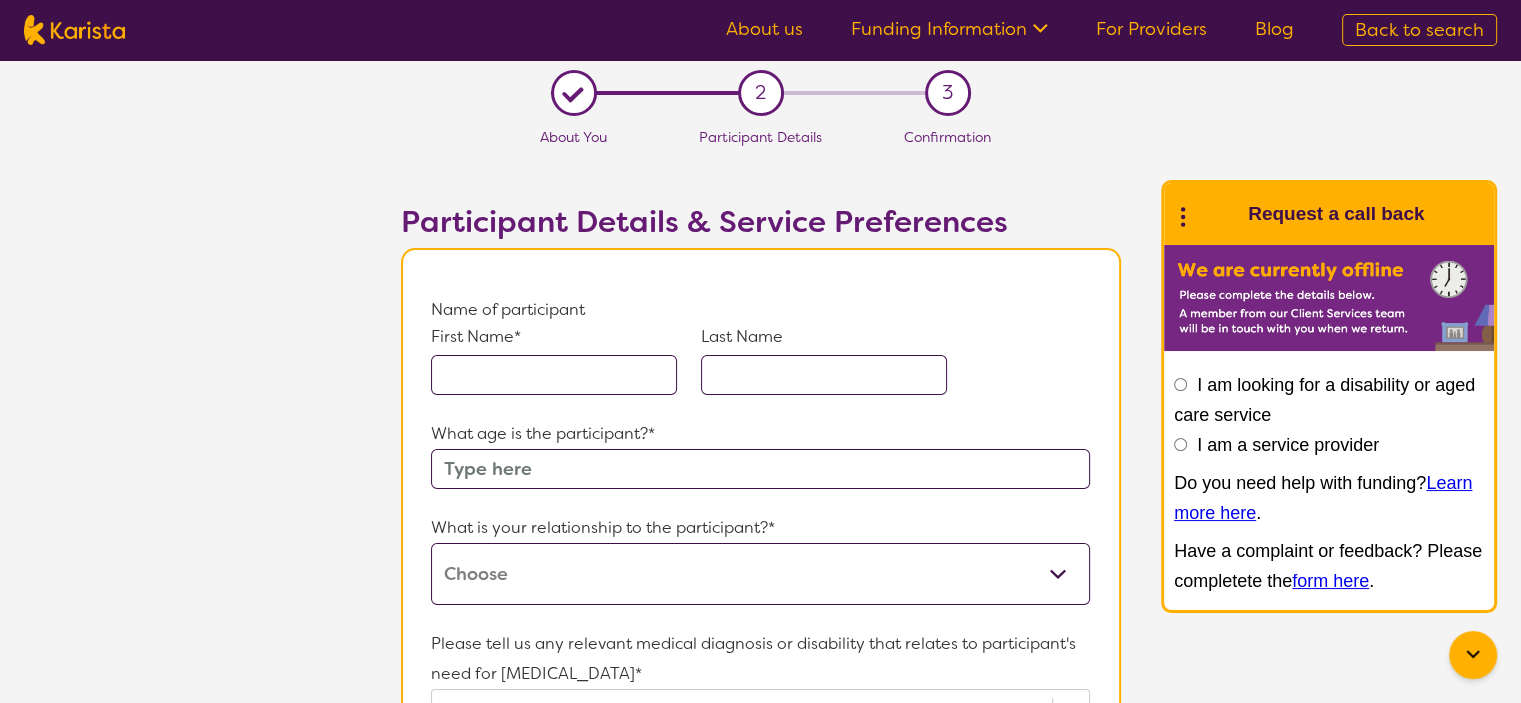 click at bounding box center (554, 375) 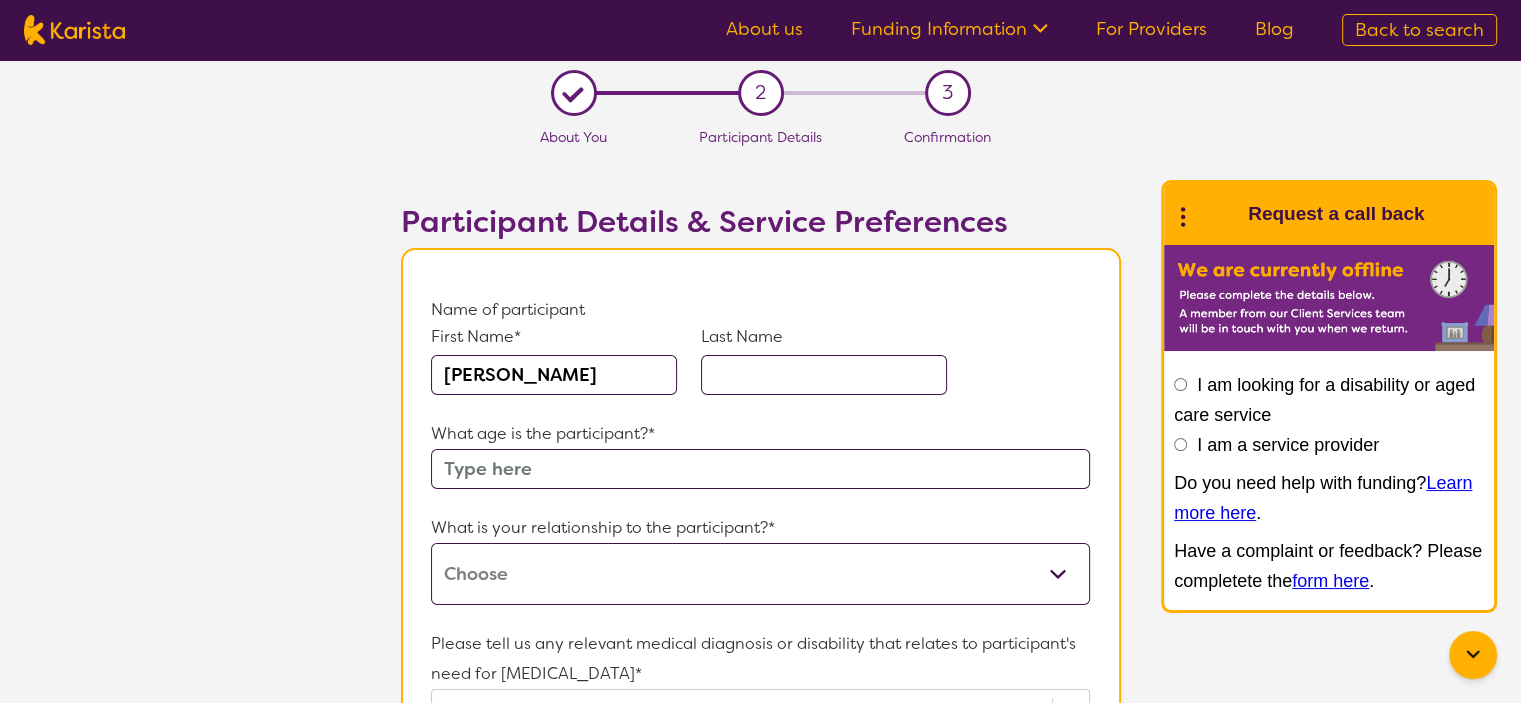 type on "ishac" 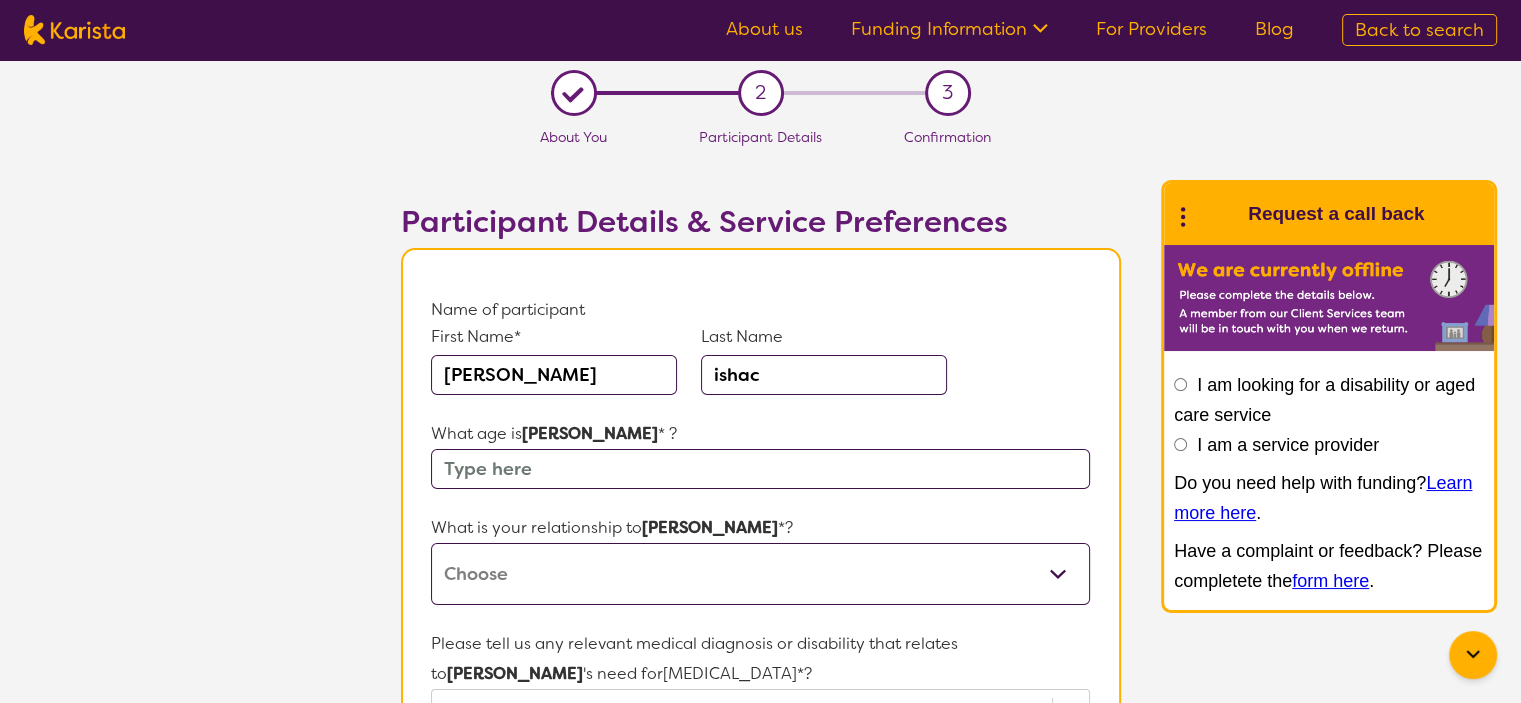 click at bounding box center [760, 469] 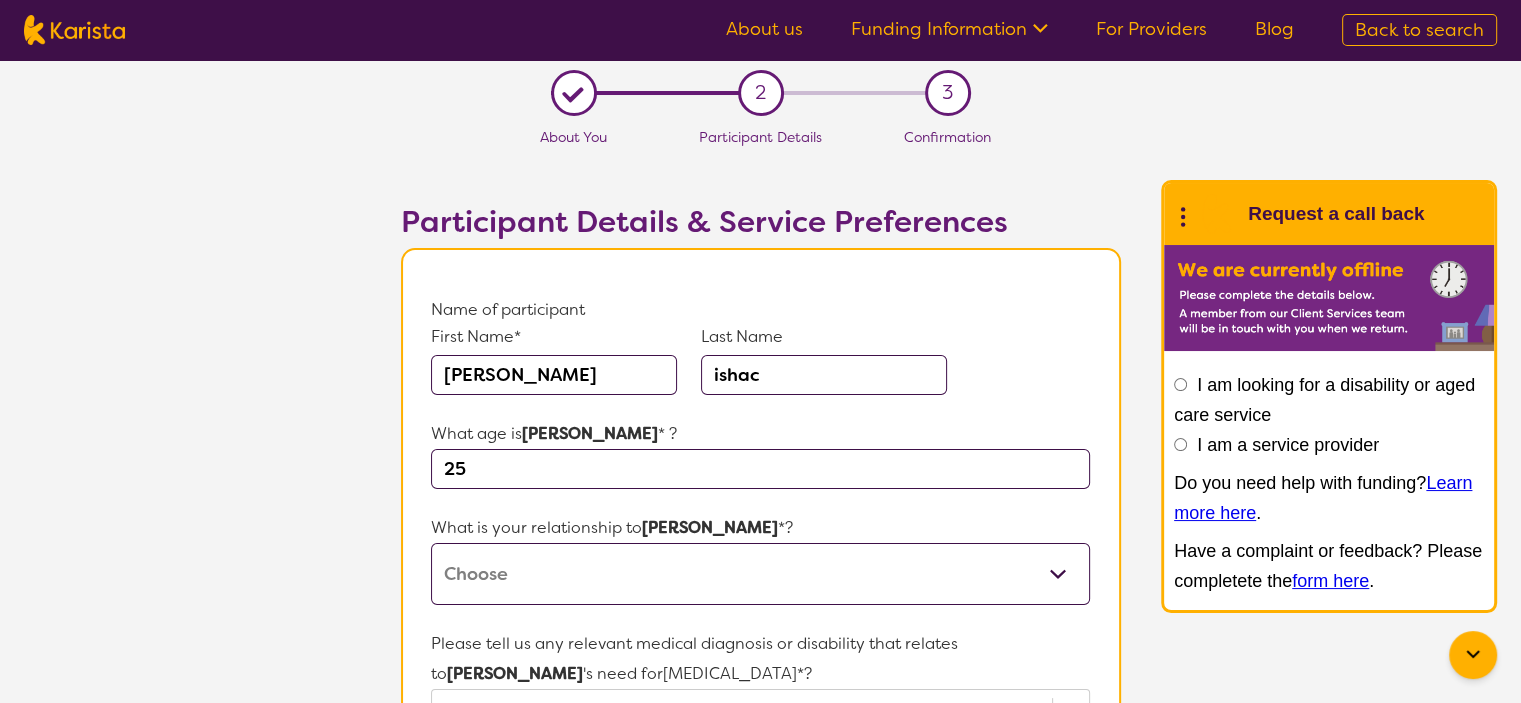 type on "25" 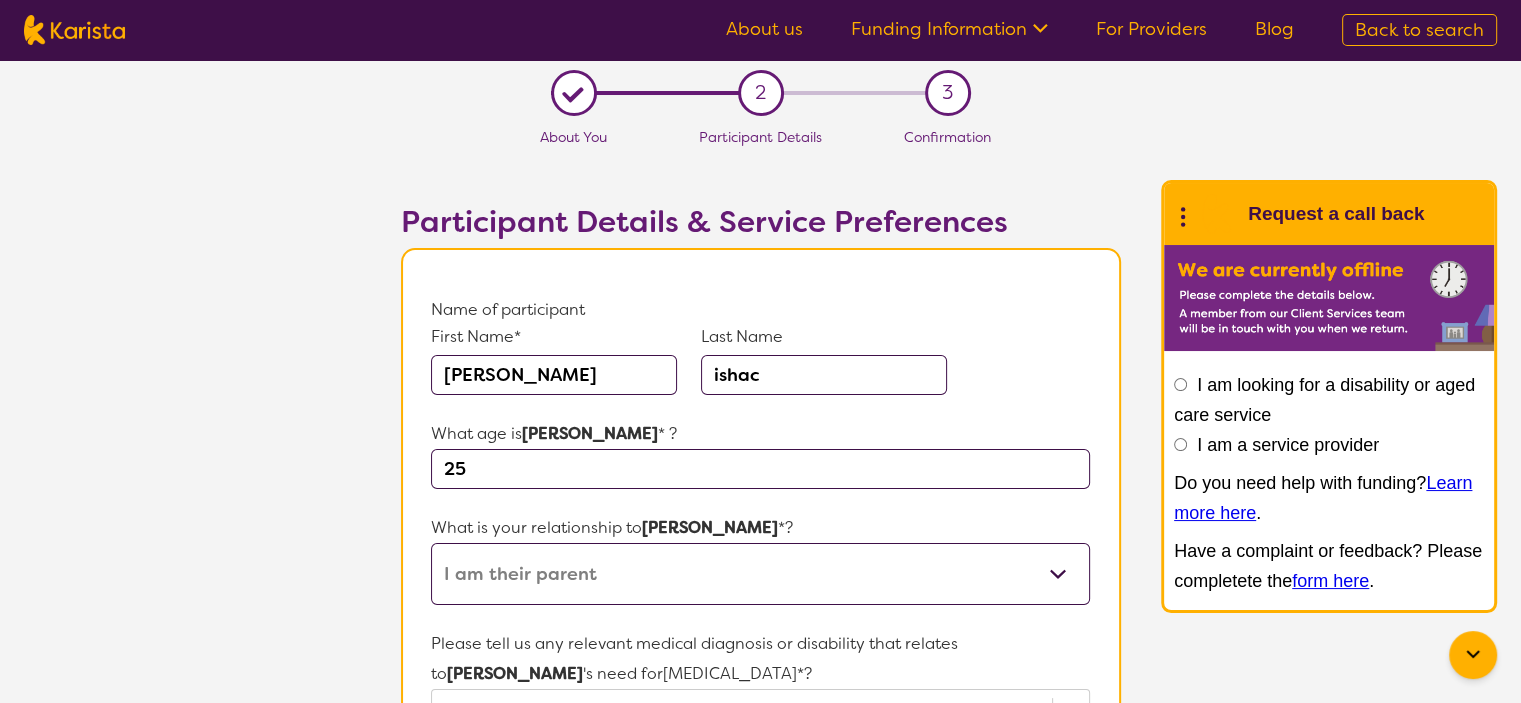 click on "This request is for myself I am their parent I am their child I am their spouse/partner I am their carer I am their Support Coordinator I am their Local Area Coordinator I am their Child Safety Officer I am their Aged Care Case Worker Other" at bounding box center [760, 574] 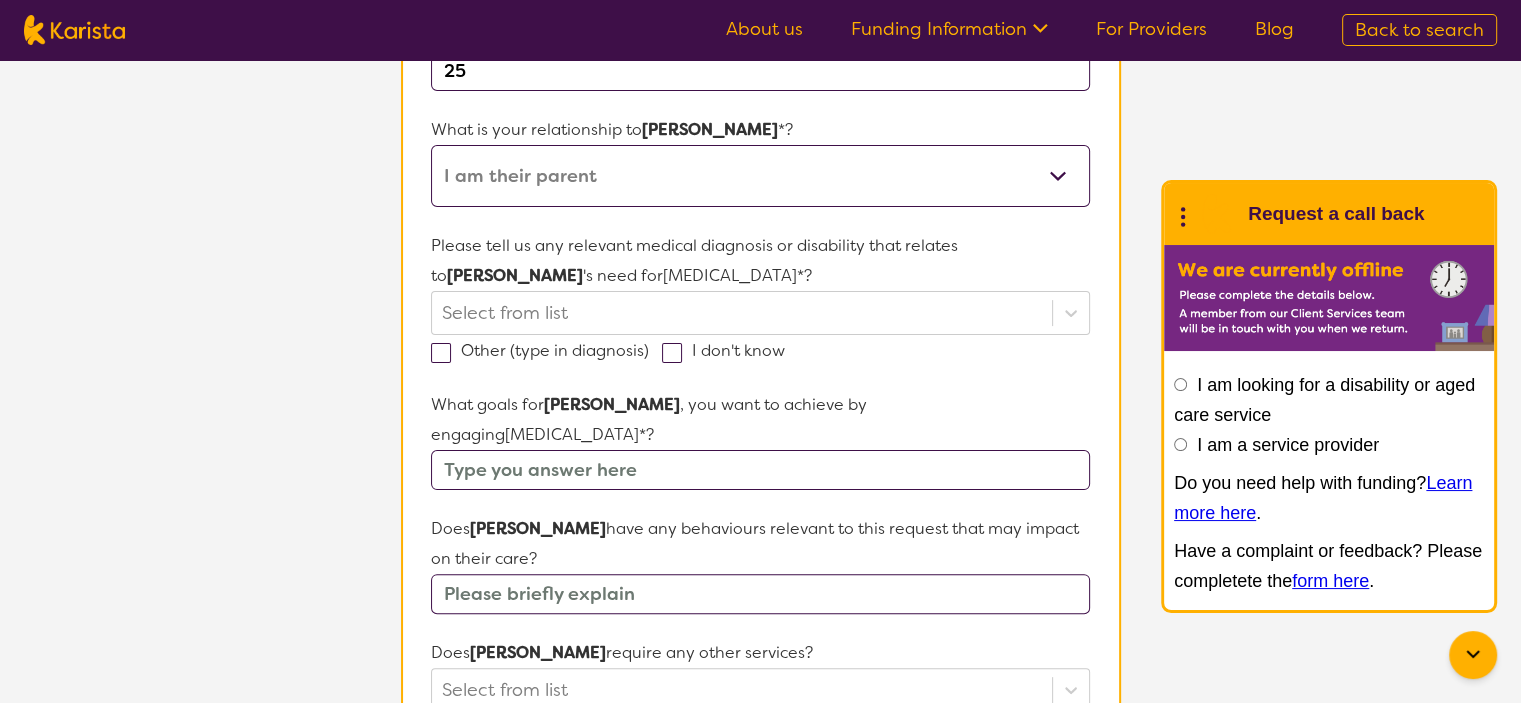 scroll, scrollTop: 400, scrollLeft: 0, axis: vertical 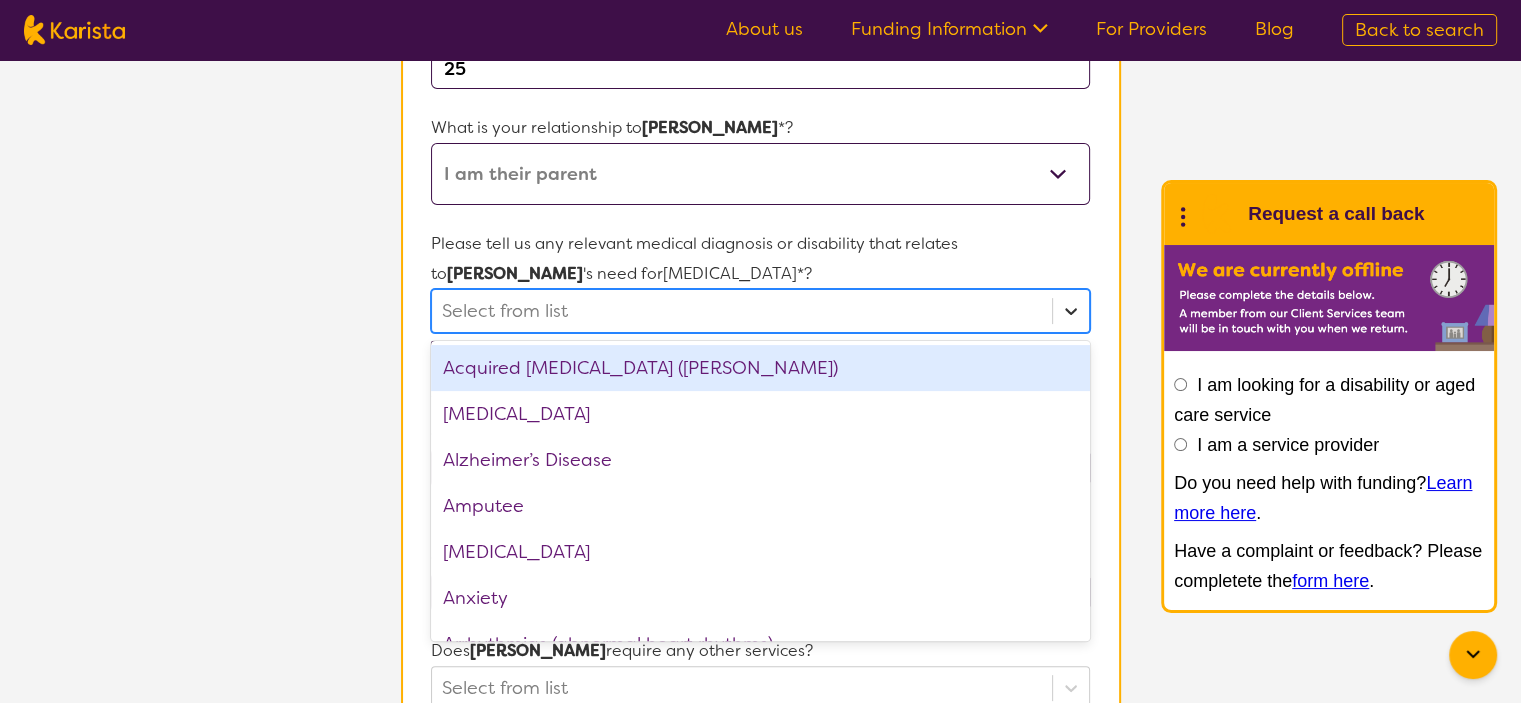 click 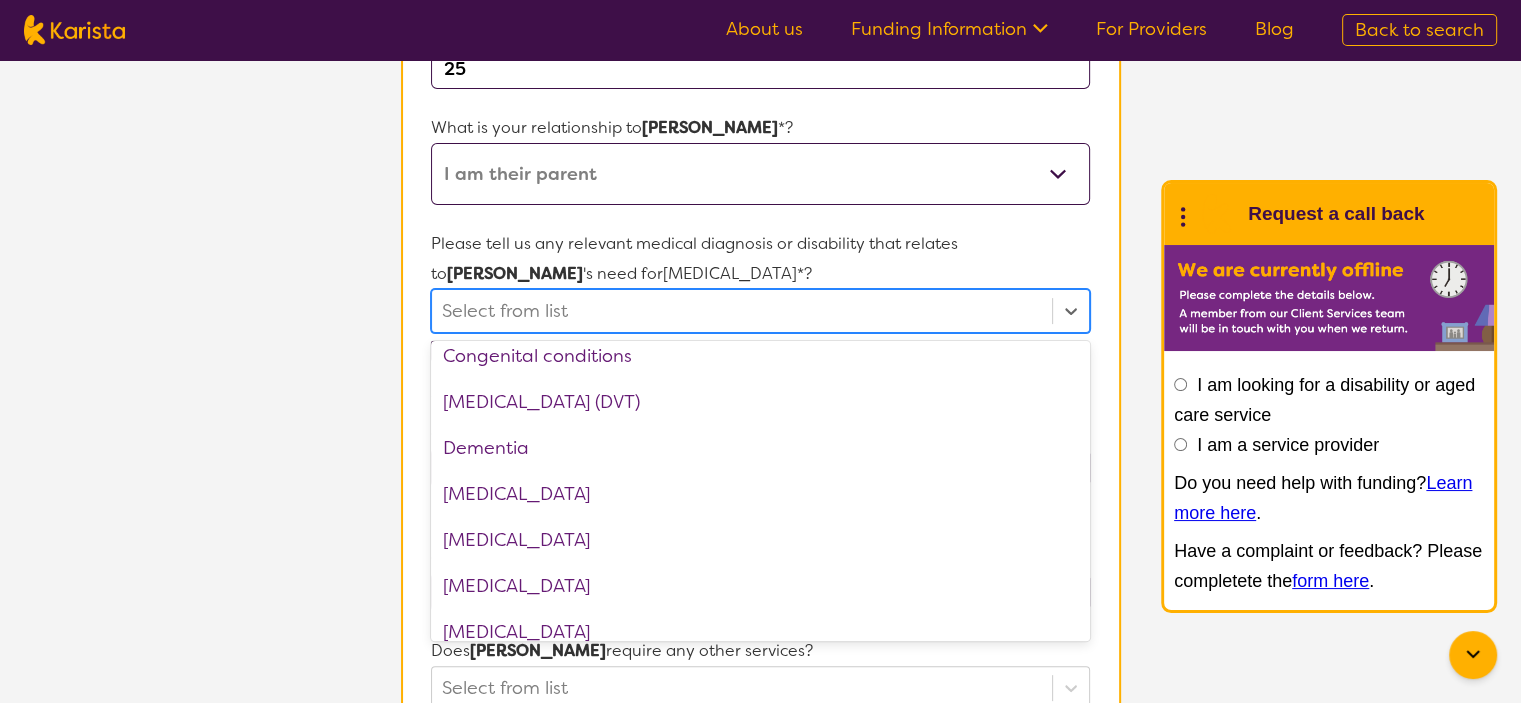 scroll, scrollTop: 972, scrollLeft: 0, axis: vertical 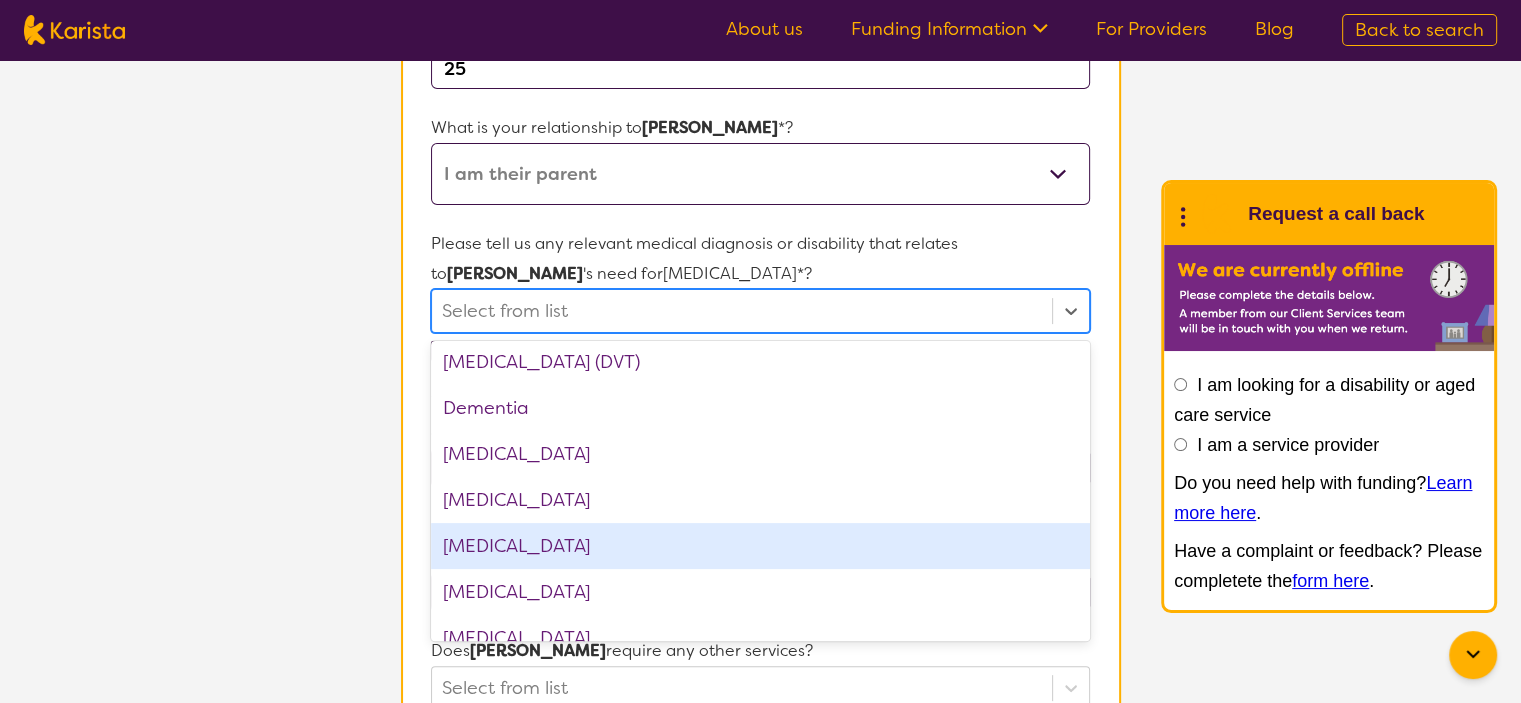 click on "[MEDICAL_DATA]" at bounding box center [760, 546] 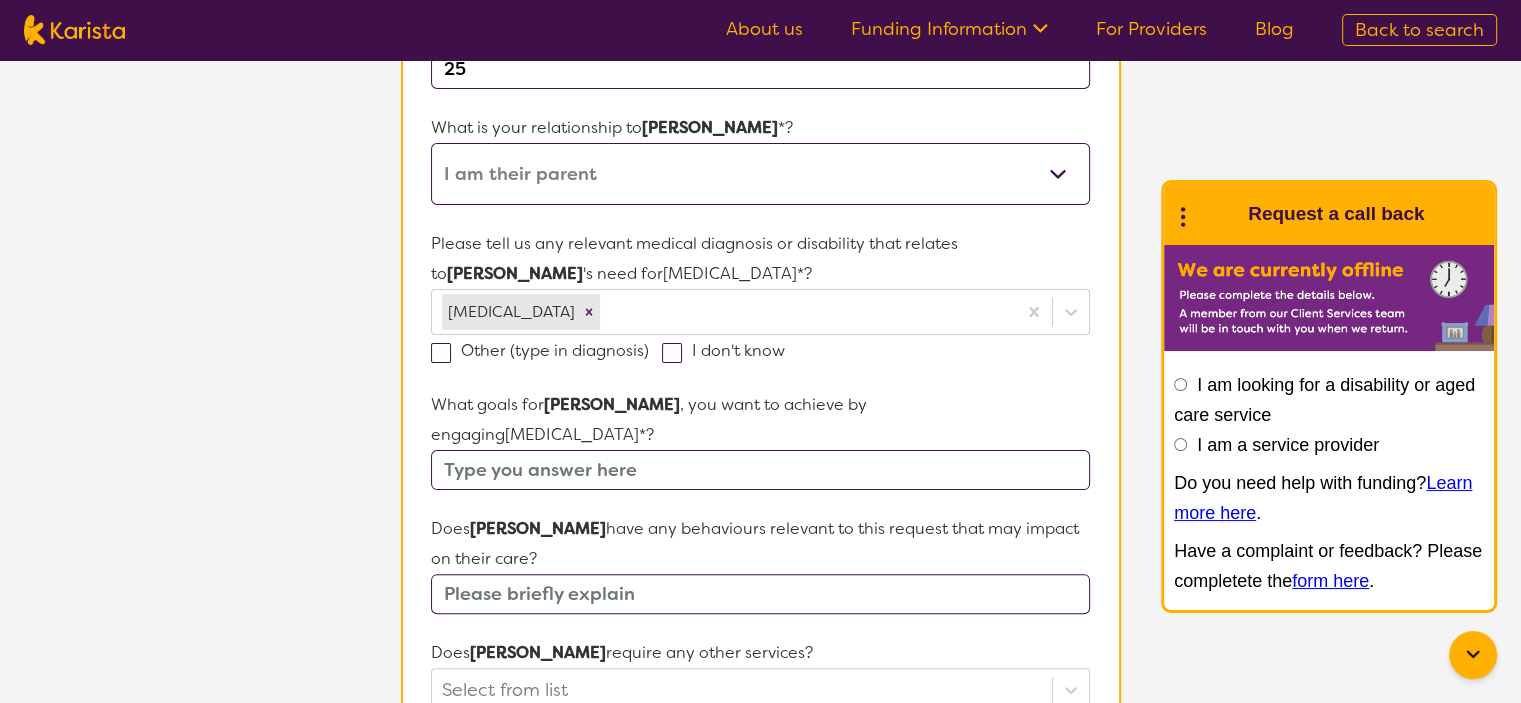 click on "L About You 2 Participant Details 3 Confirmation Participant Details & Service Preferences Name of participant First Name* [PERSON_NAME] Last Name [PERSON_NAME] What age is  [PERSON_NAME] * ? 25 What is your relationship to  [PERSON_NAME] *? This request is for myself I am their parent I am their child I am their spouse/partner I am their carer I am their Support Coordinator I am their Local Area Coordinator I am their Child Safety Officer I am their Aged Care Case Worker Other Please tell us any relevant medical diagnosis or disability that relates to  [PERSON_NAME] 's need for  [MEDICAL_DATA] *? [MEDICAL_DATA] Other (type in diagnosis) I don't know What goals for  [PERSON_NAME] , you want to achieve by engaging  [MEDICAL_DATA] *? Does  [PERSON_NAME]  have any behaviours relevant to this request that may impact on their care? Does  [PERSON_NAME]  require any other services? Select from list Is there anything else specific to  [PERSON_NAME] 's needs that you think is important that has not been covered in these questions? How is  [PERSON_NAME]'m not sure" at bounding box center (760, 557) 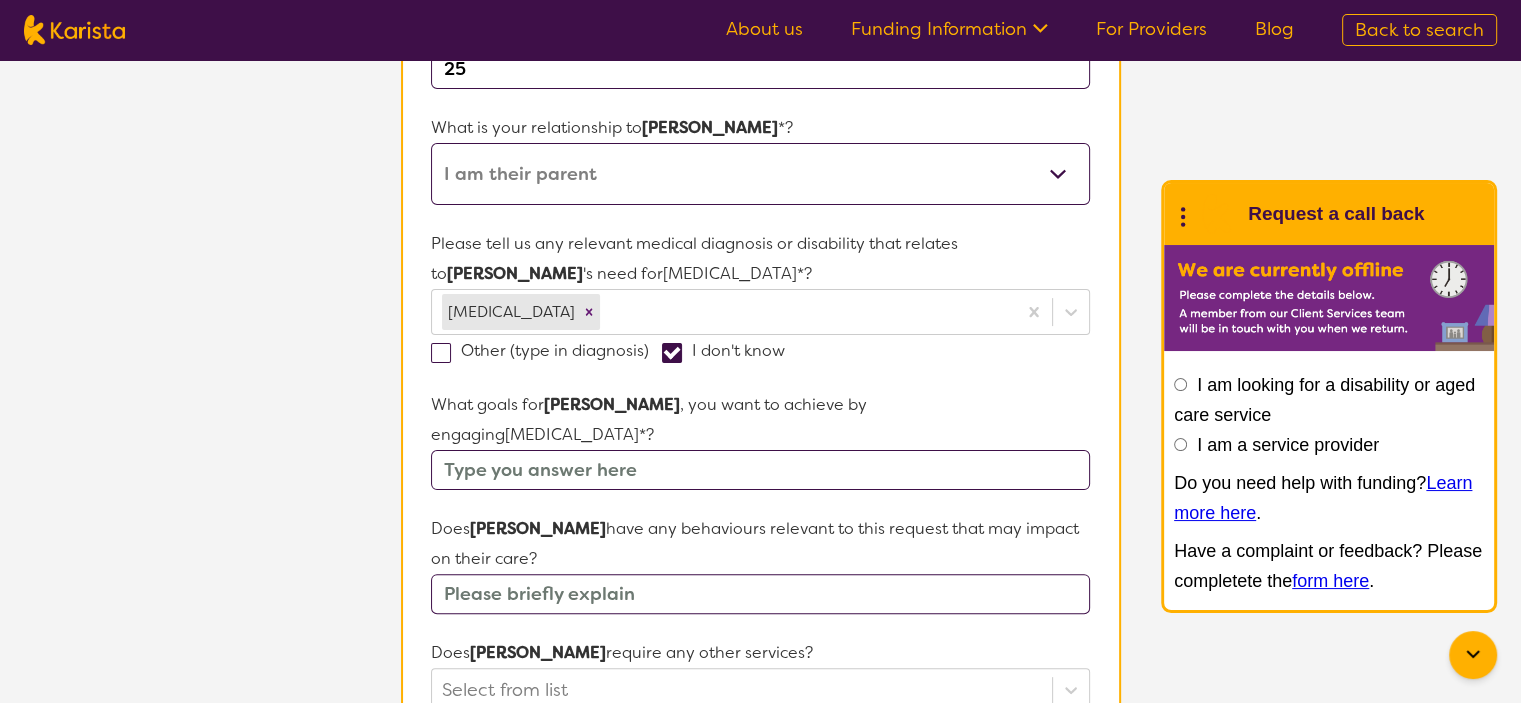 checkbox on "true" 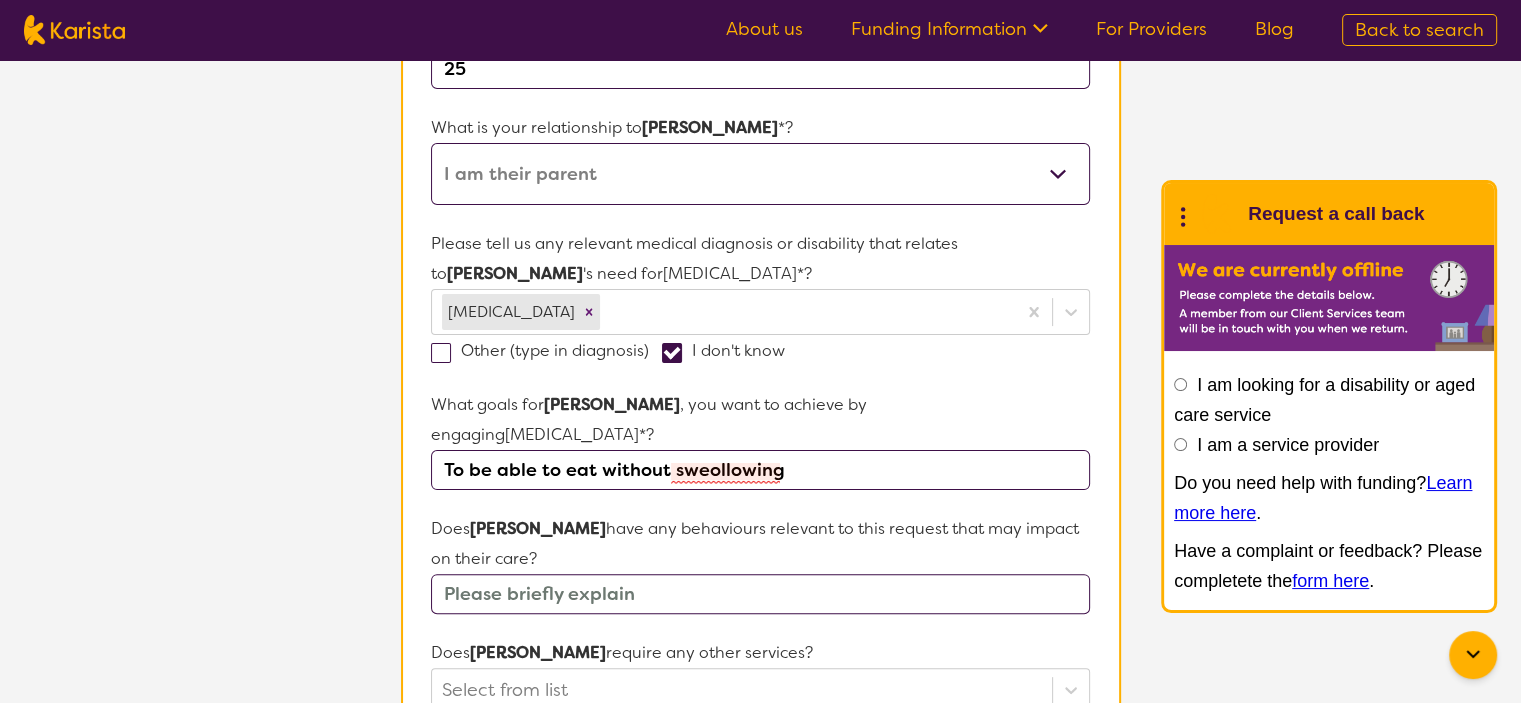 click on "To be able to eat without sweollowing" at bounding box center (760, 470) 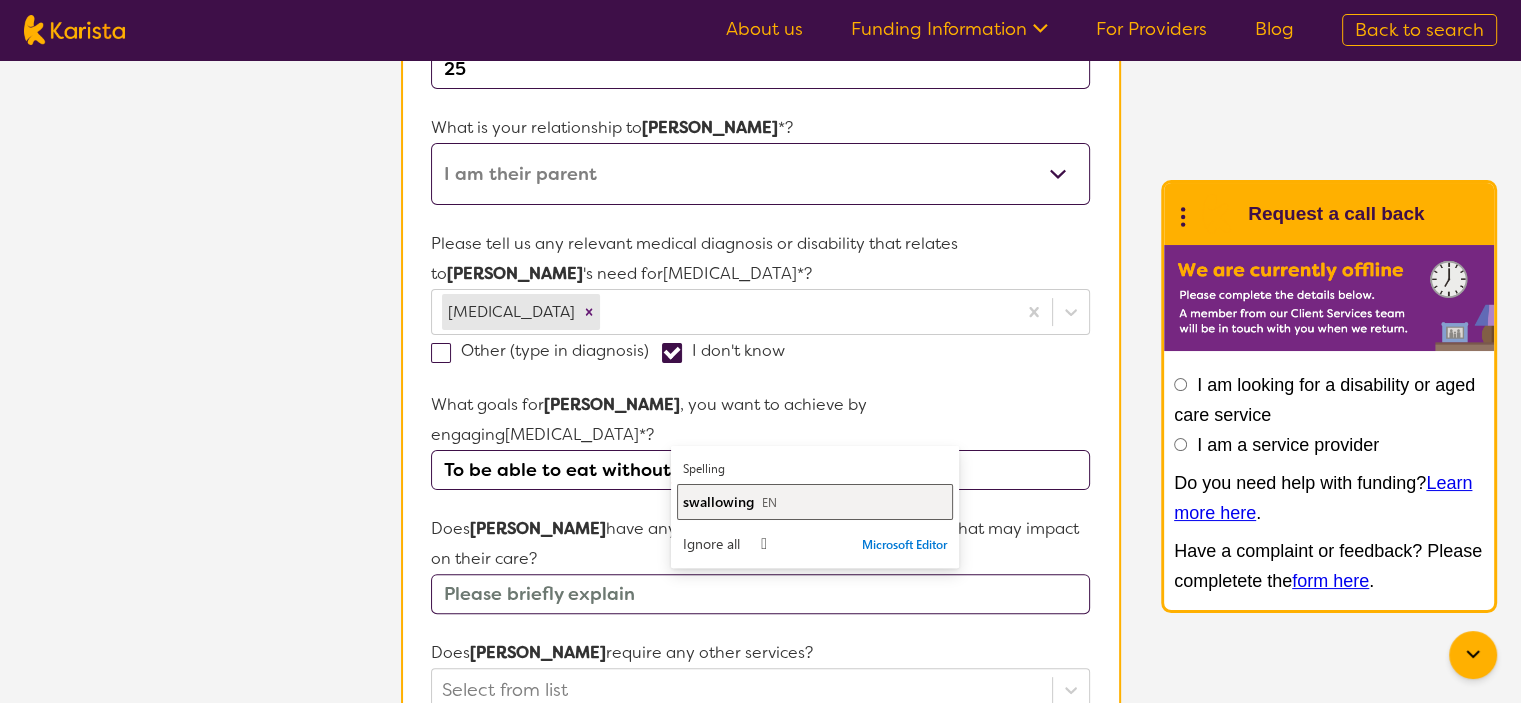 click on "swallowing" at bounding box center (718, 501) 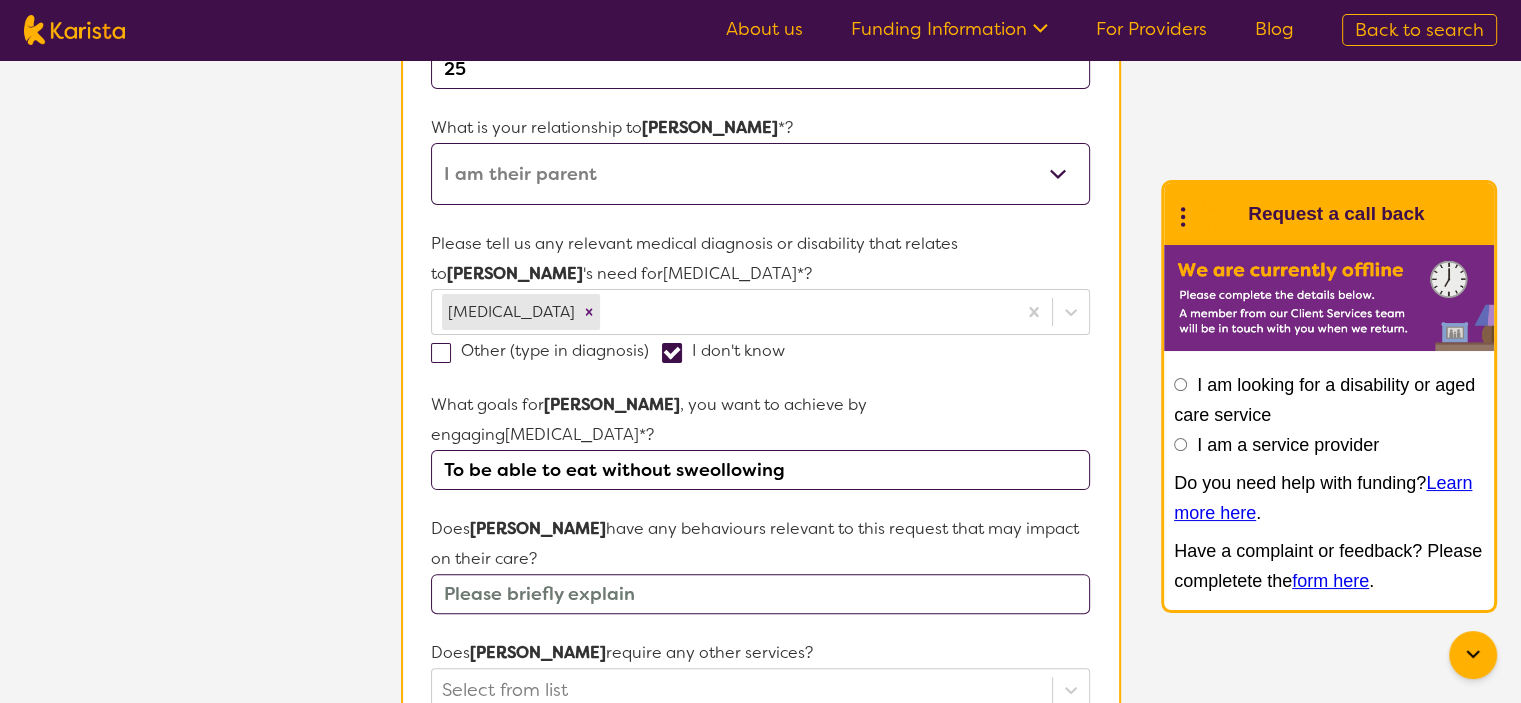 click on "To be able to eat without sweollowing" at bounding box center [760, 470] 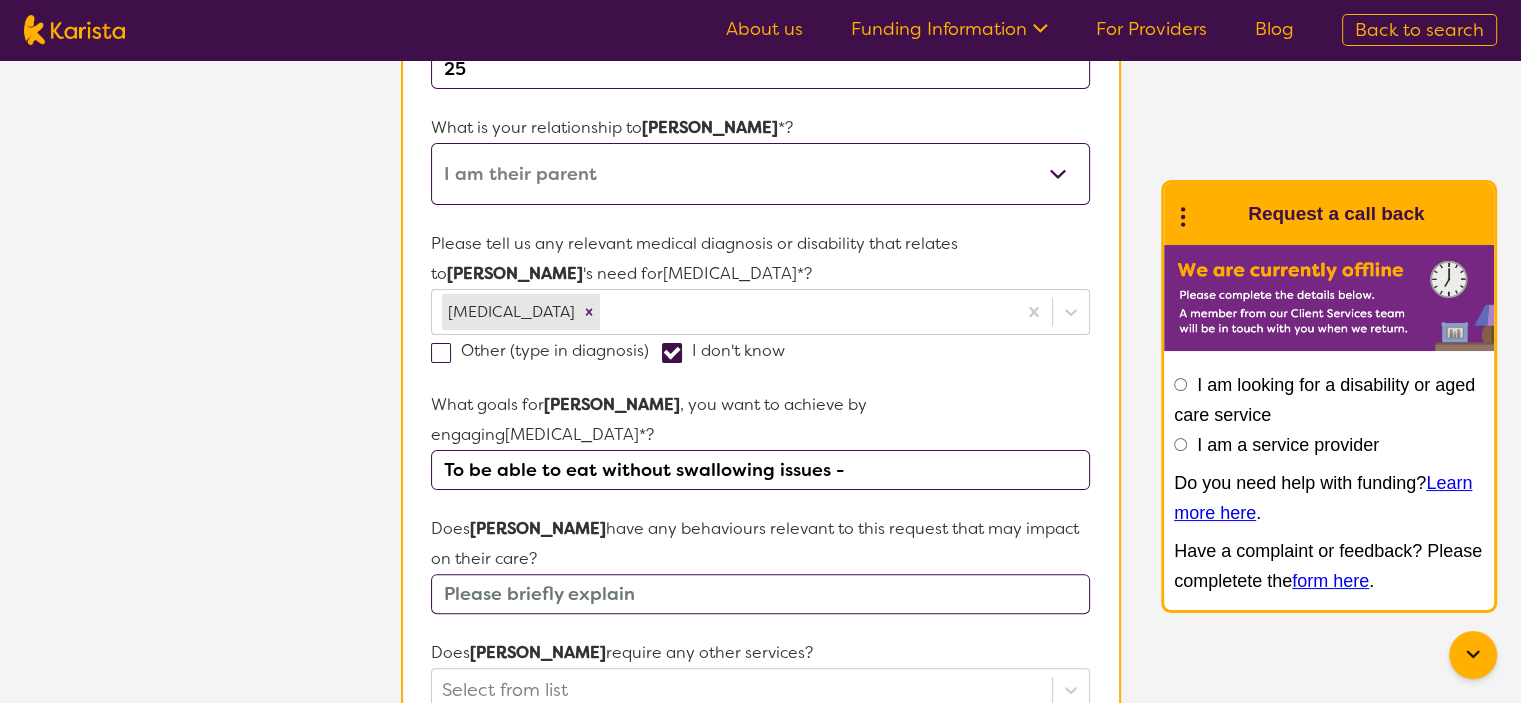 paste on "Coughing or [MEDICAL_DATA] episodes during meals" 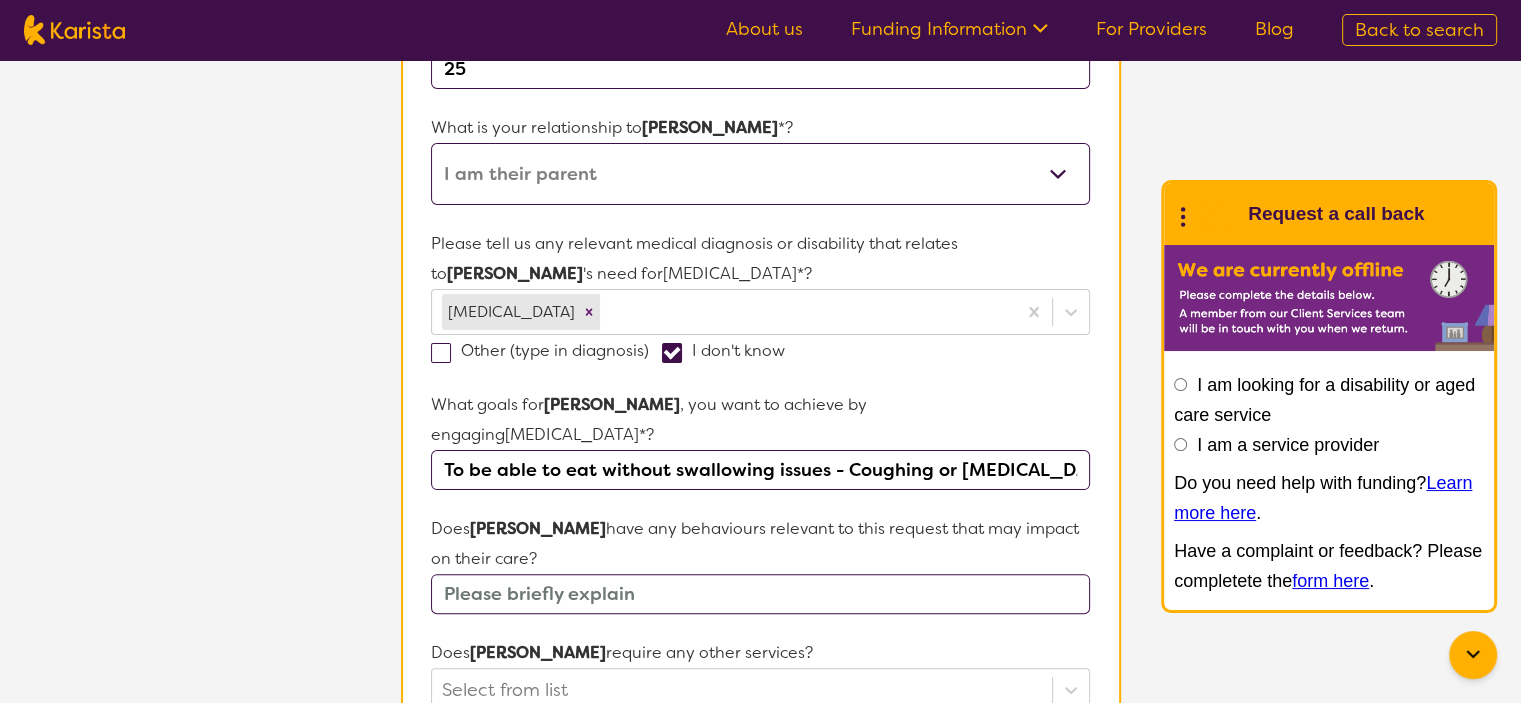 scroll, scrollTop: 0, scrollLeft: 146, axis: horizontal 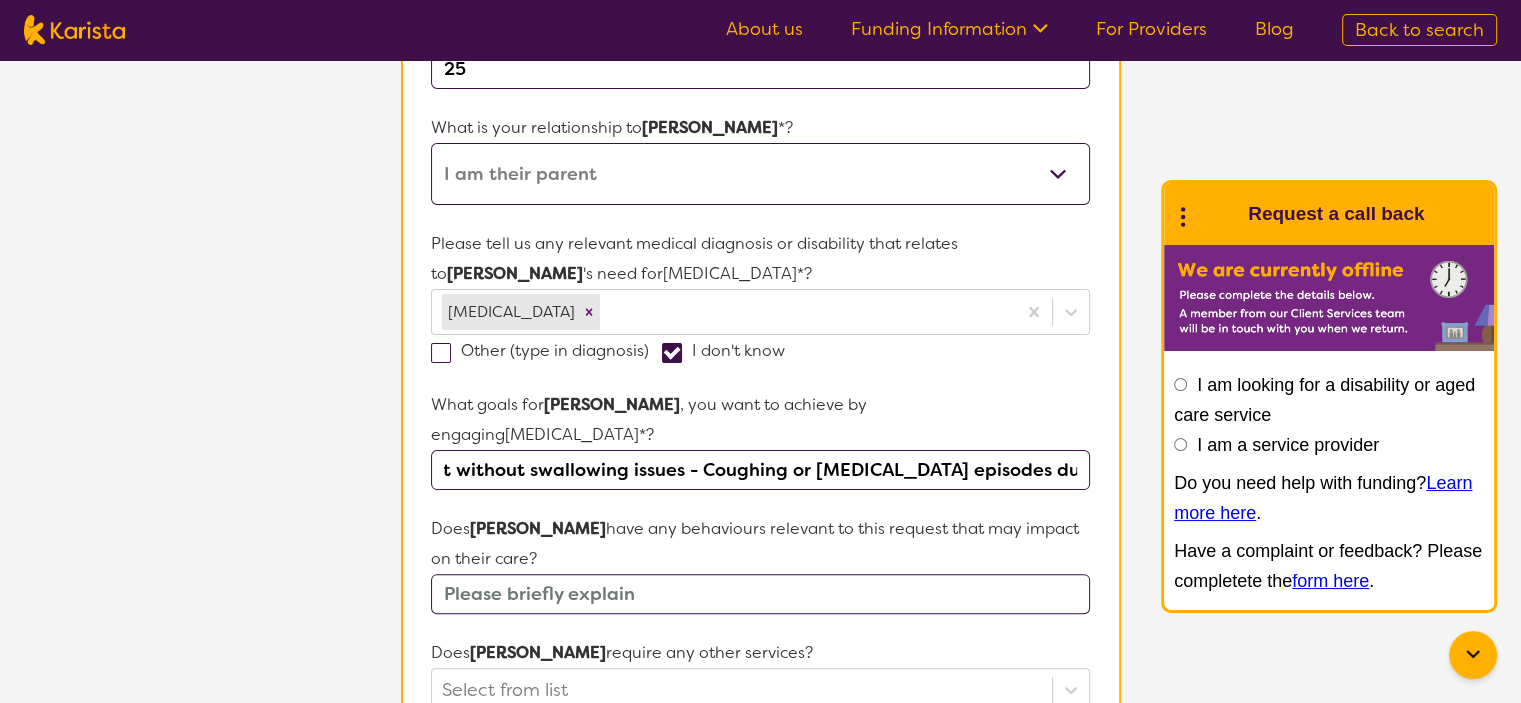type on "To be able to eat without swallowing issues - Coughing or [MEDICAL_DATA] episodes during meals" 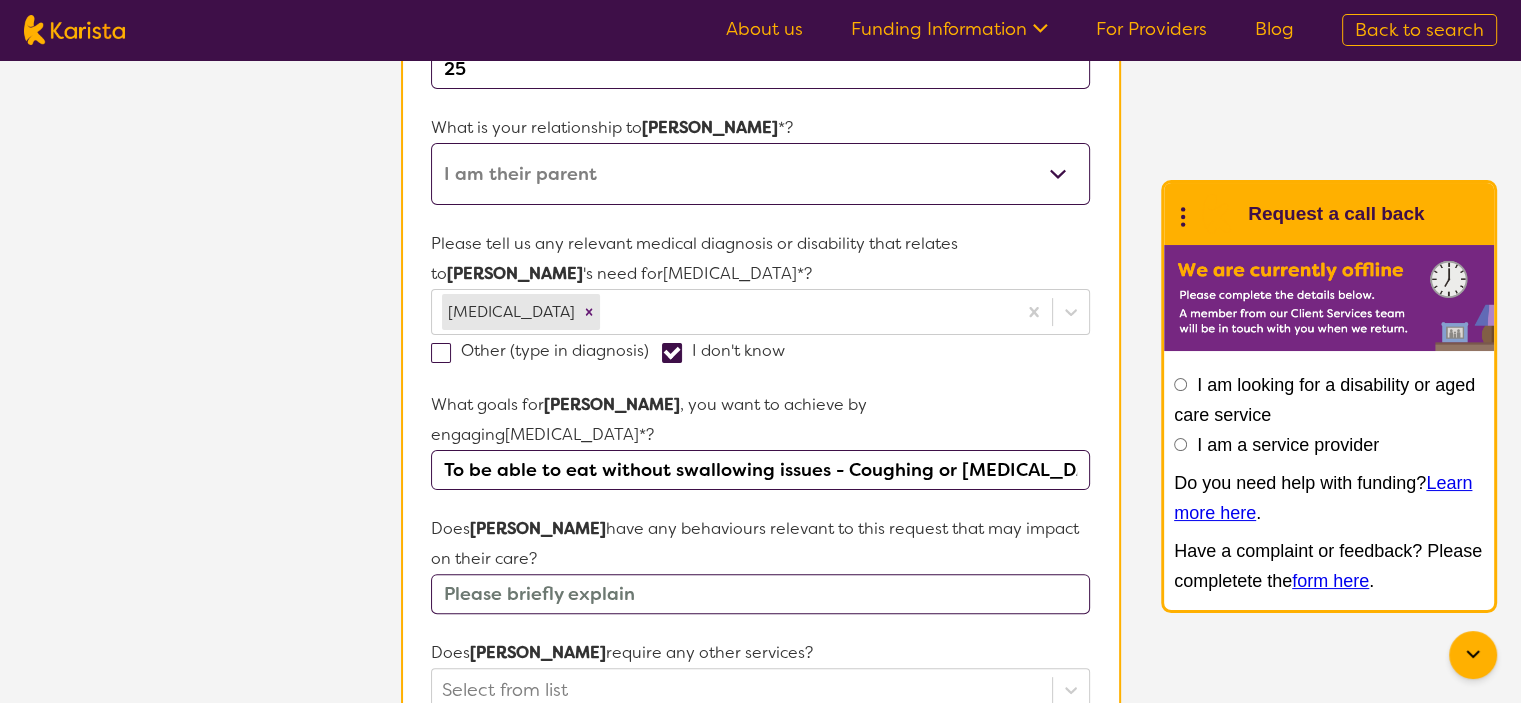 click at bounding box center [760, 594] 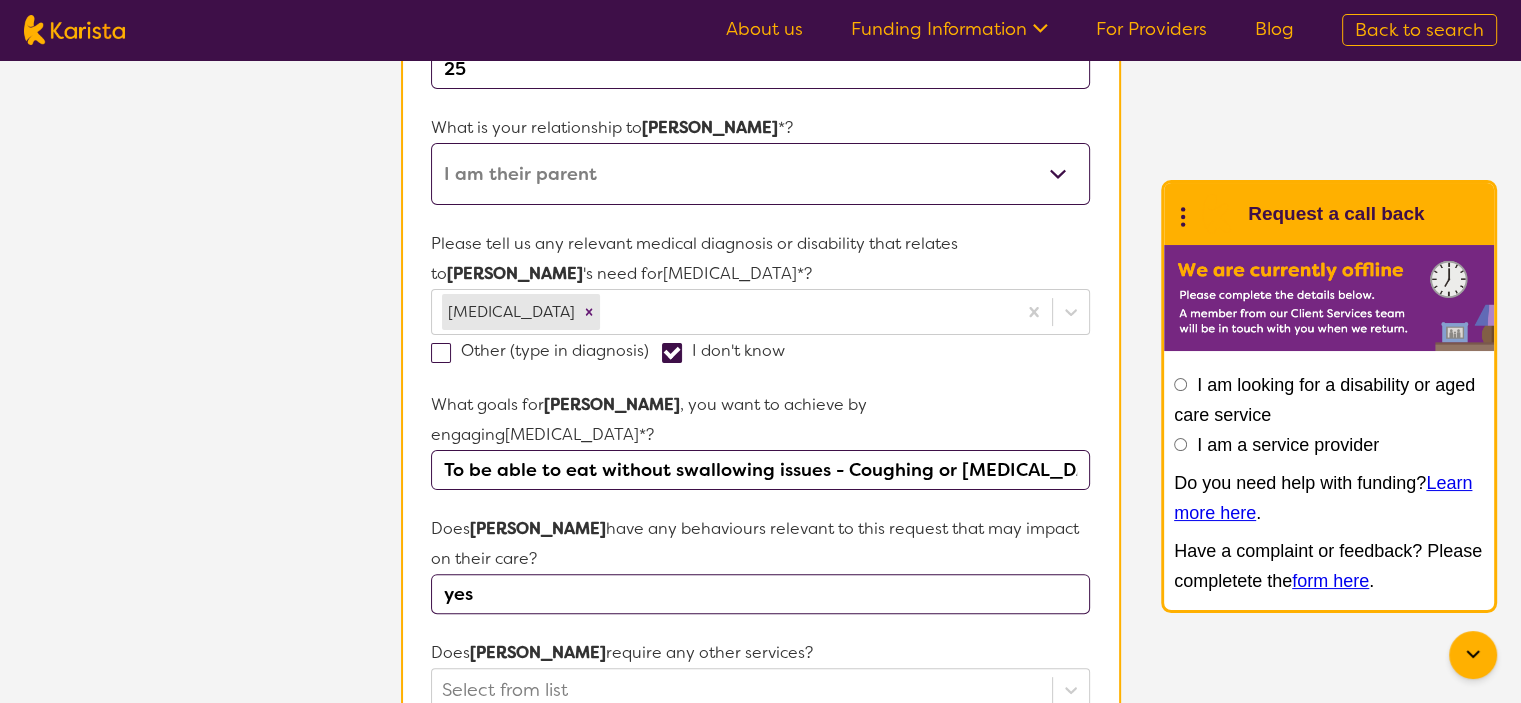click on "yes" at bounding box center [760, 594] 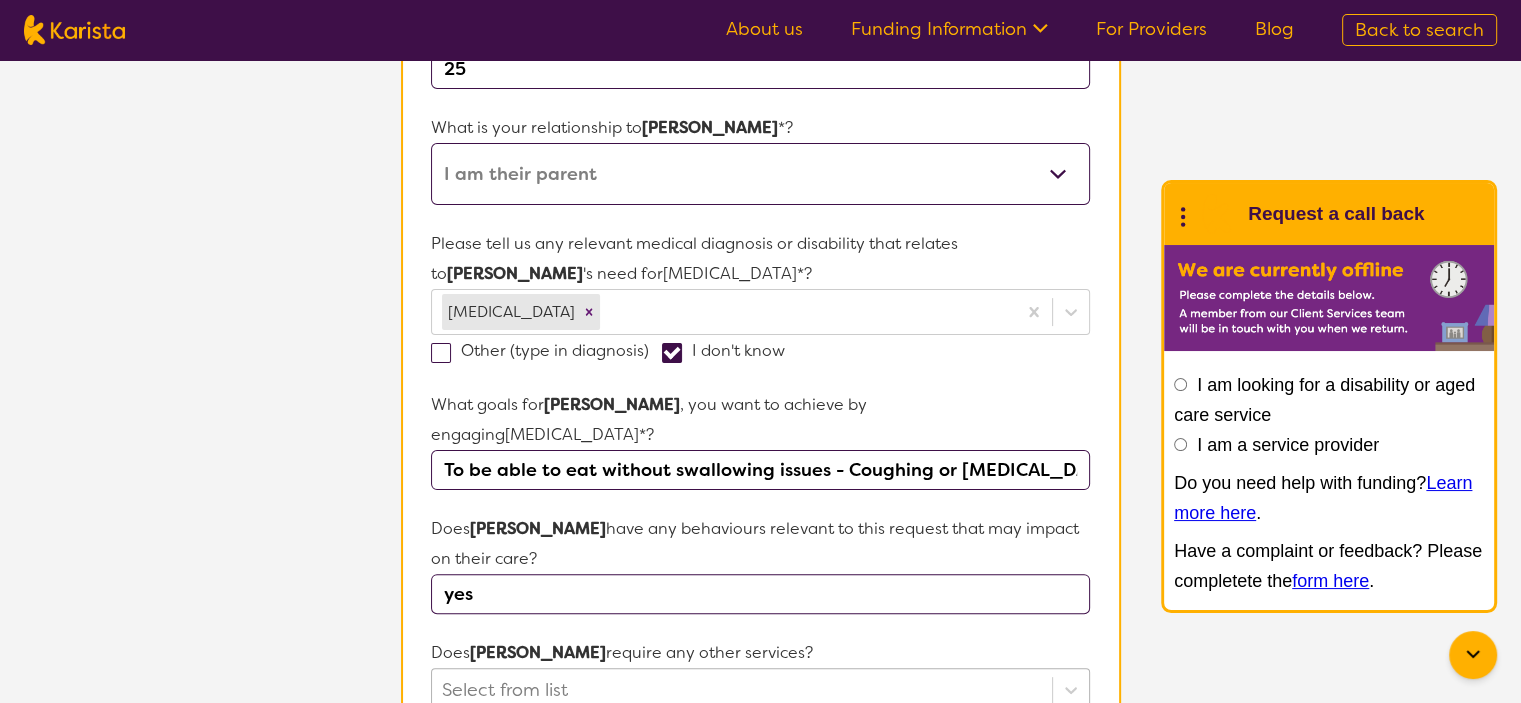 type on "yes" 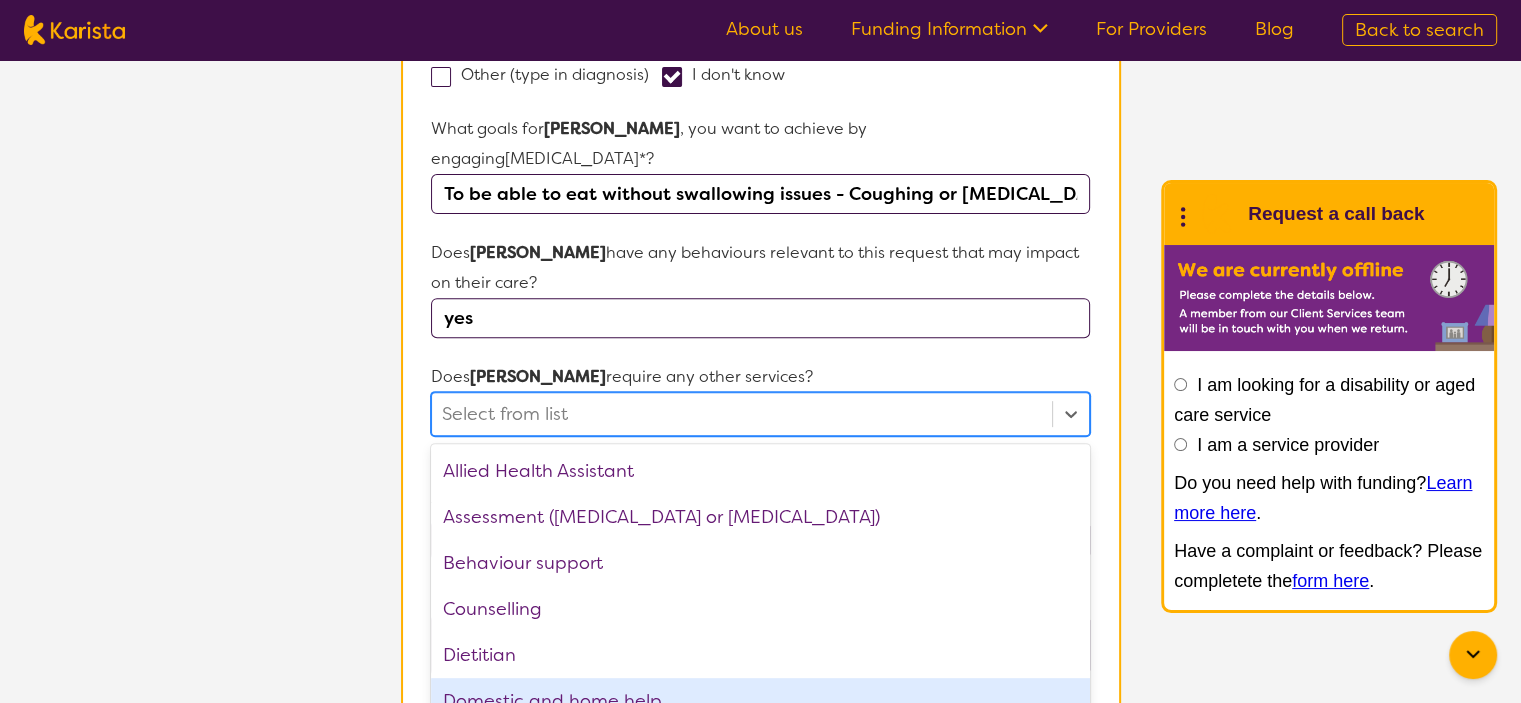 scroll, scrollTop: 692, scrollLeft: 0, axis: vertical 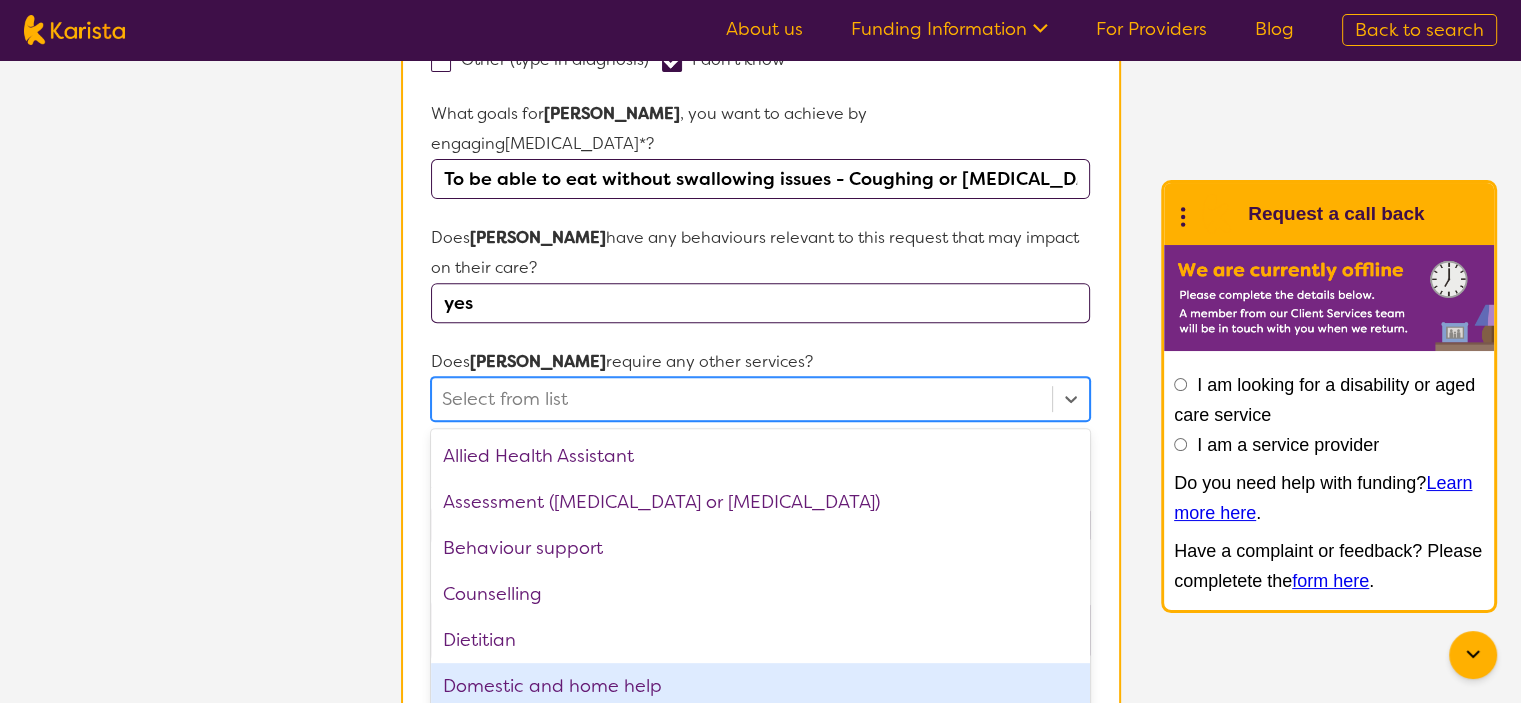 click on "option Domestic and home help focused, 6 of 21. 21 results available. Use Up and Down to choose options, press Enter to select the currently focused option, press Escape to exit the menu, press Tab to select the option and exit the menu. Select from list Allied Health Assistant Assessment ([MEDICAL_DATA] or [MEDICAL_DATA]) Behaviour support Counselling Dietitian Domestic and home help Employment Support Exercise physiology Key Worker NDIS Plan management NDIS Support Coordination Nursing services [MEDICAL_DATA] Personal care Physiotherapy [MEDICAL_DATA] Psychology Psychosocial Recovery Coach Respite Supported accommodation Support worker" at bounding box center [760, 399] 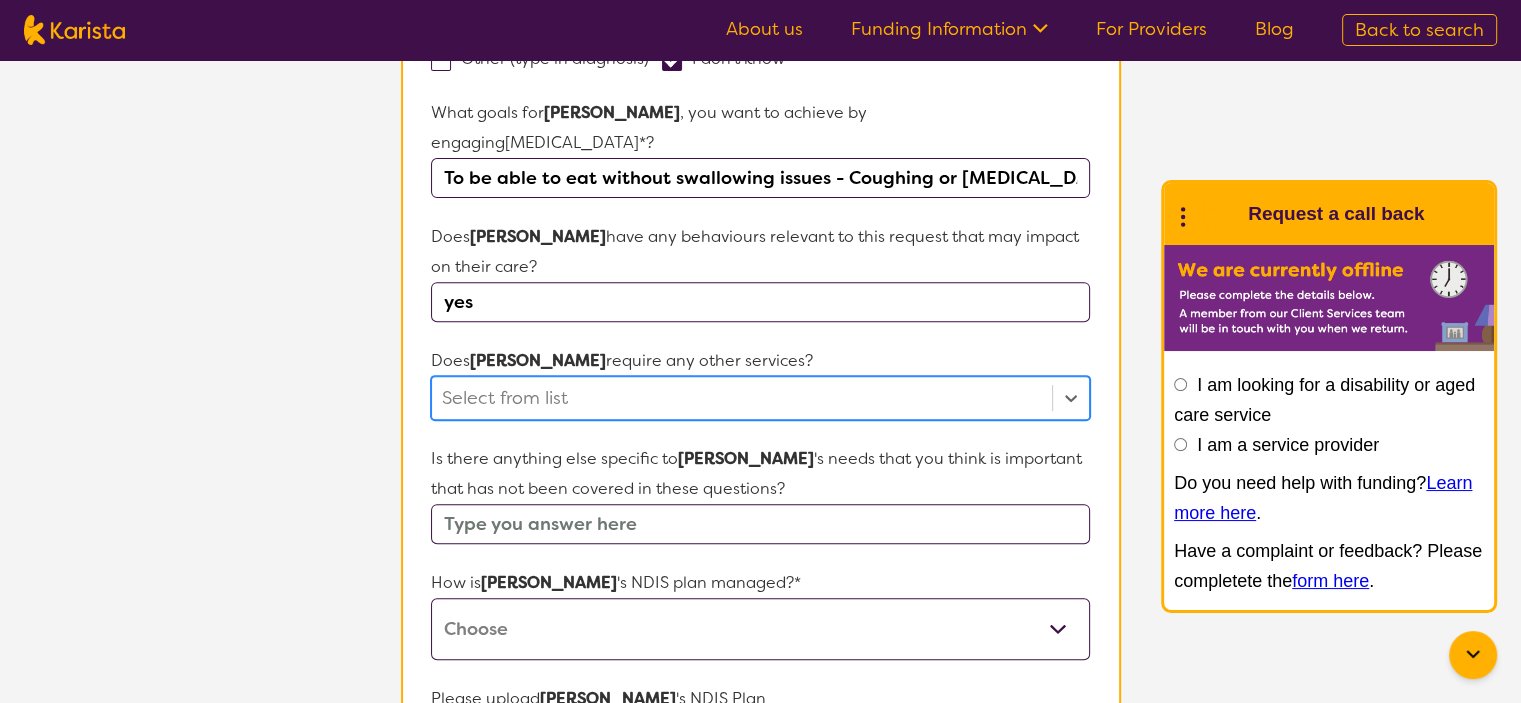 click at bounding box center (741, 398) 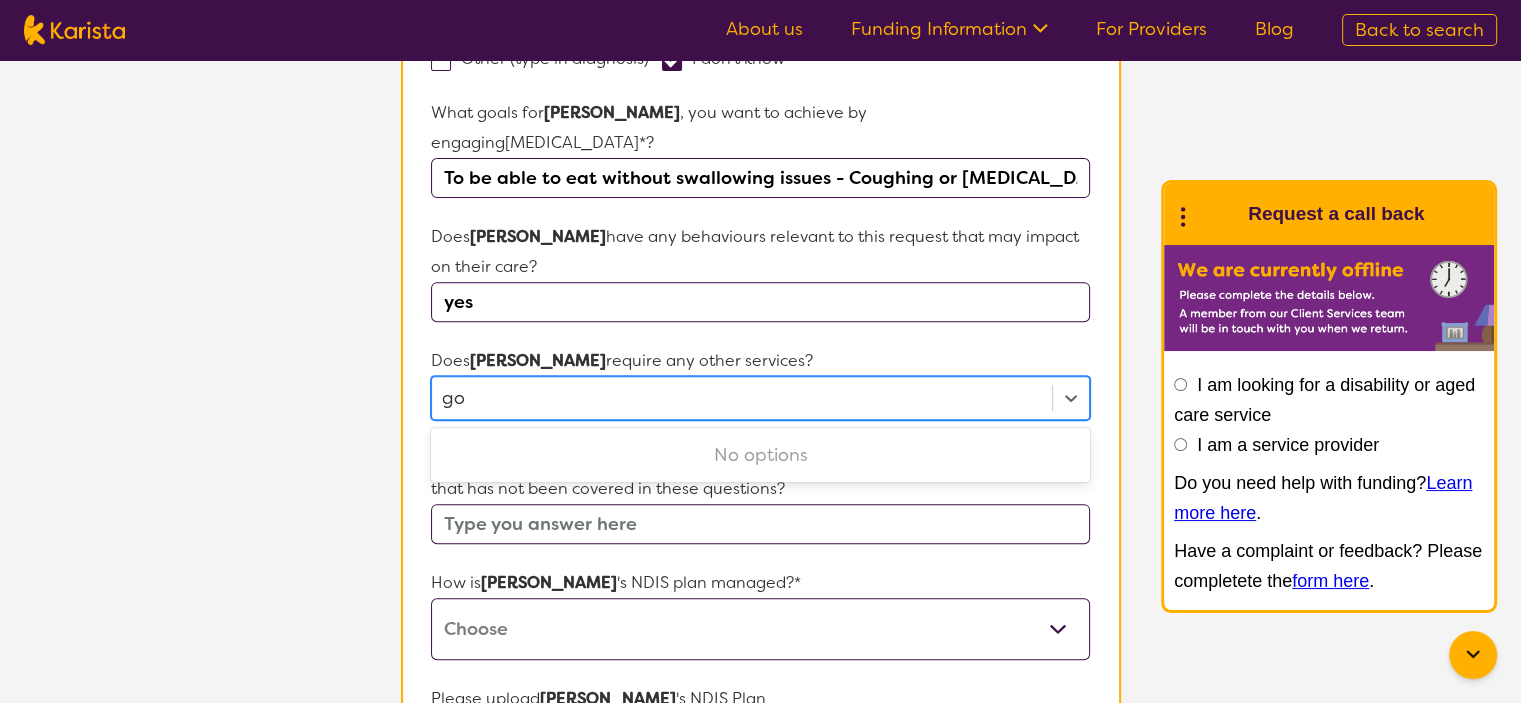 type on "g" 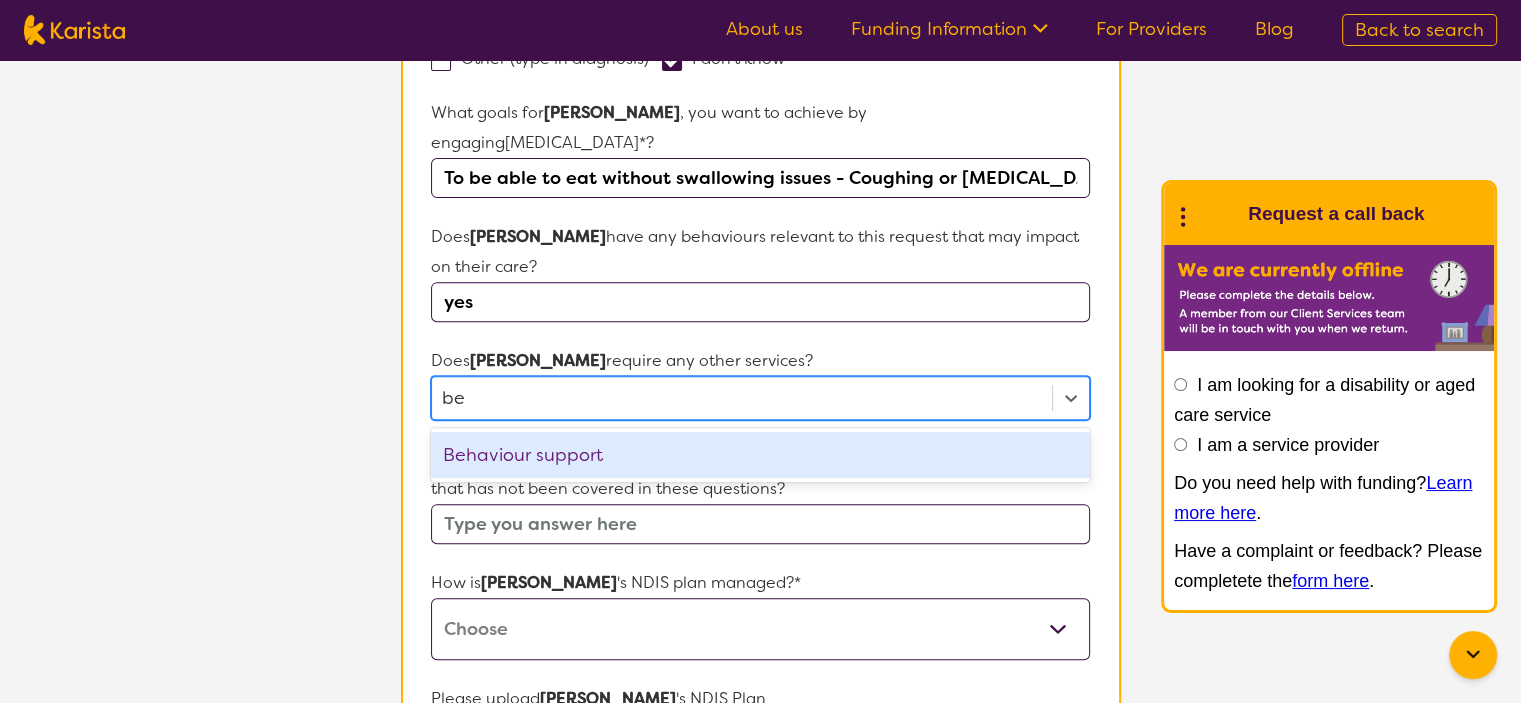 type on "beh" 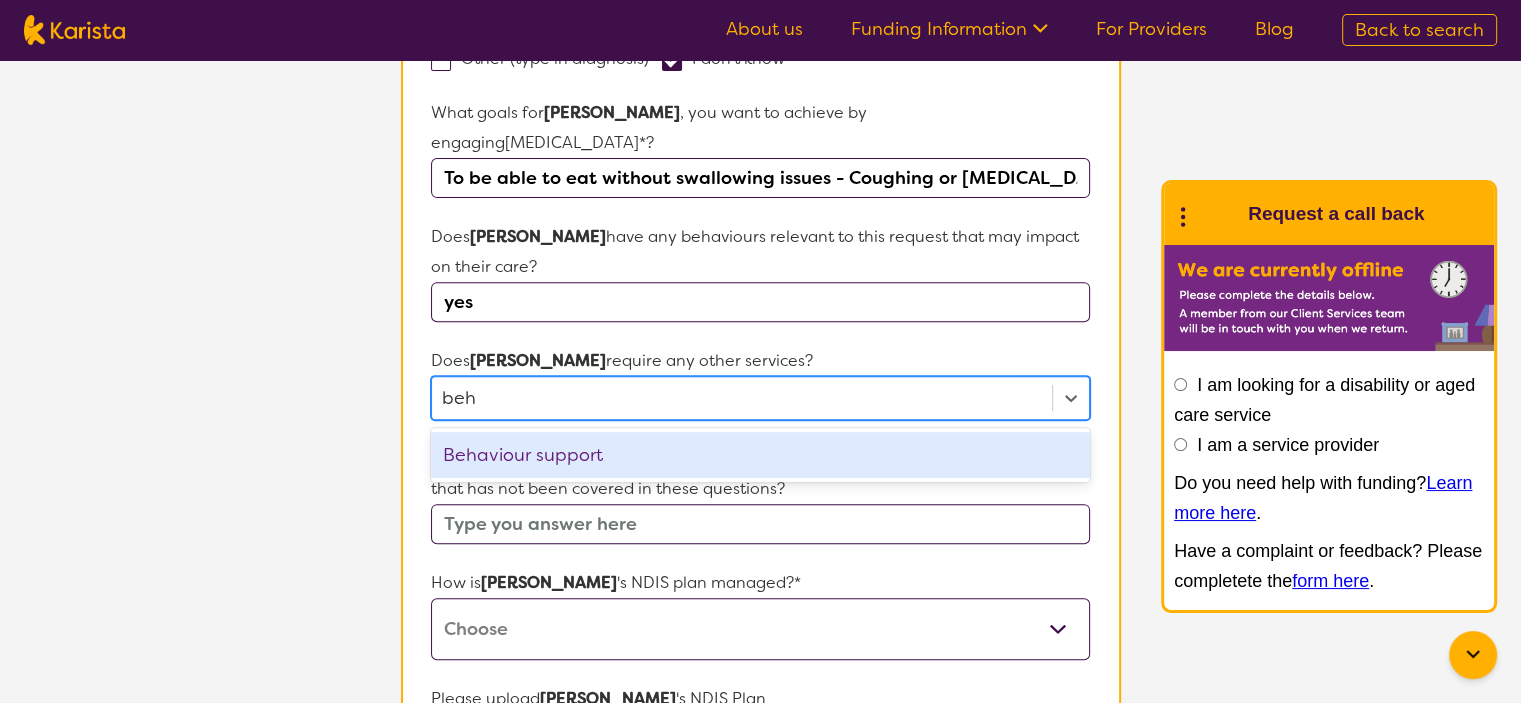 click on "Behaviour support" at bounding box center [760, 455] 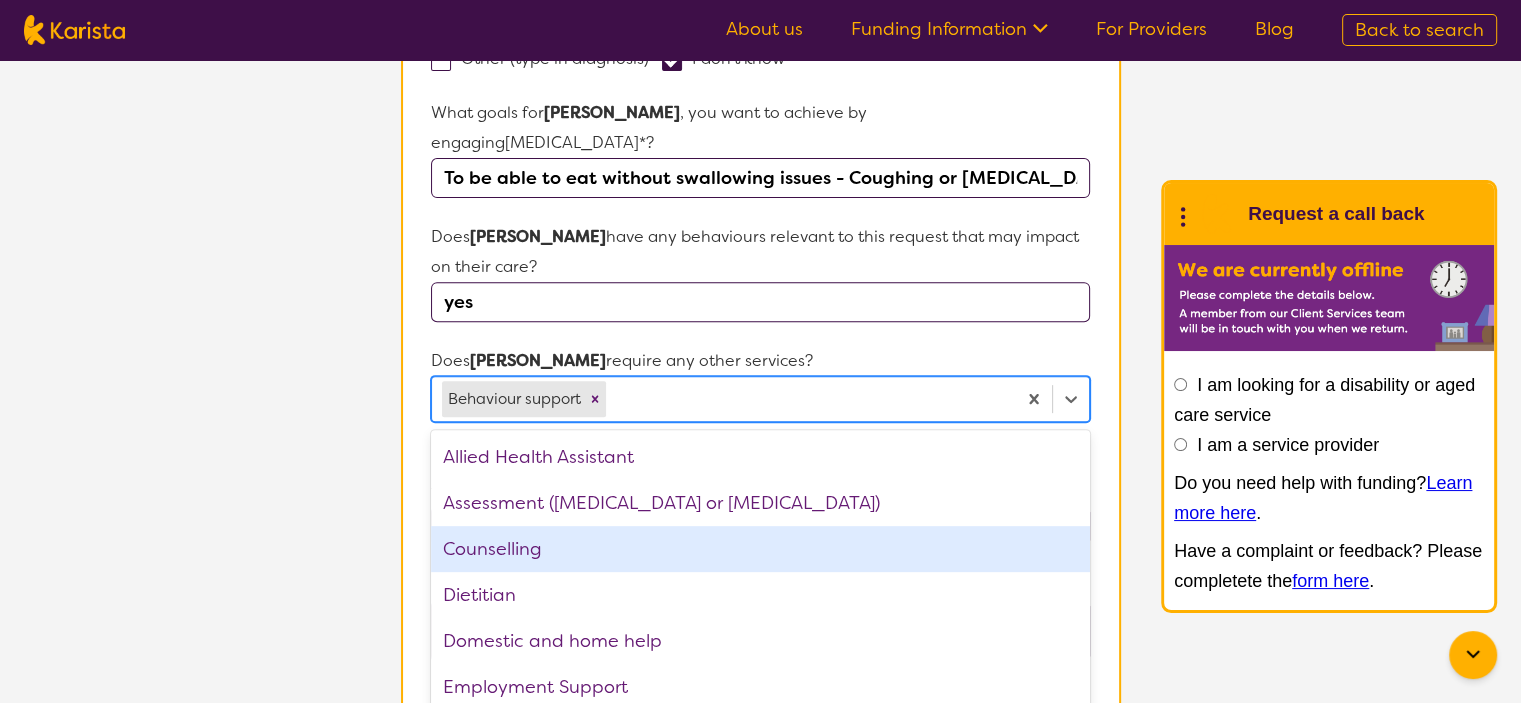 click on "Counselling" at bounding box center (760, 549) 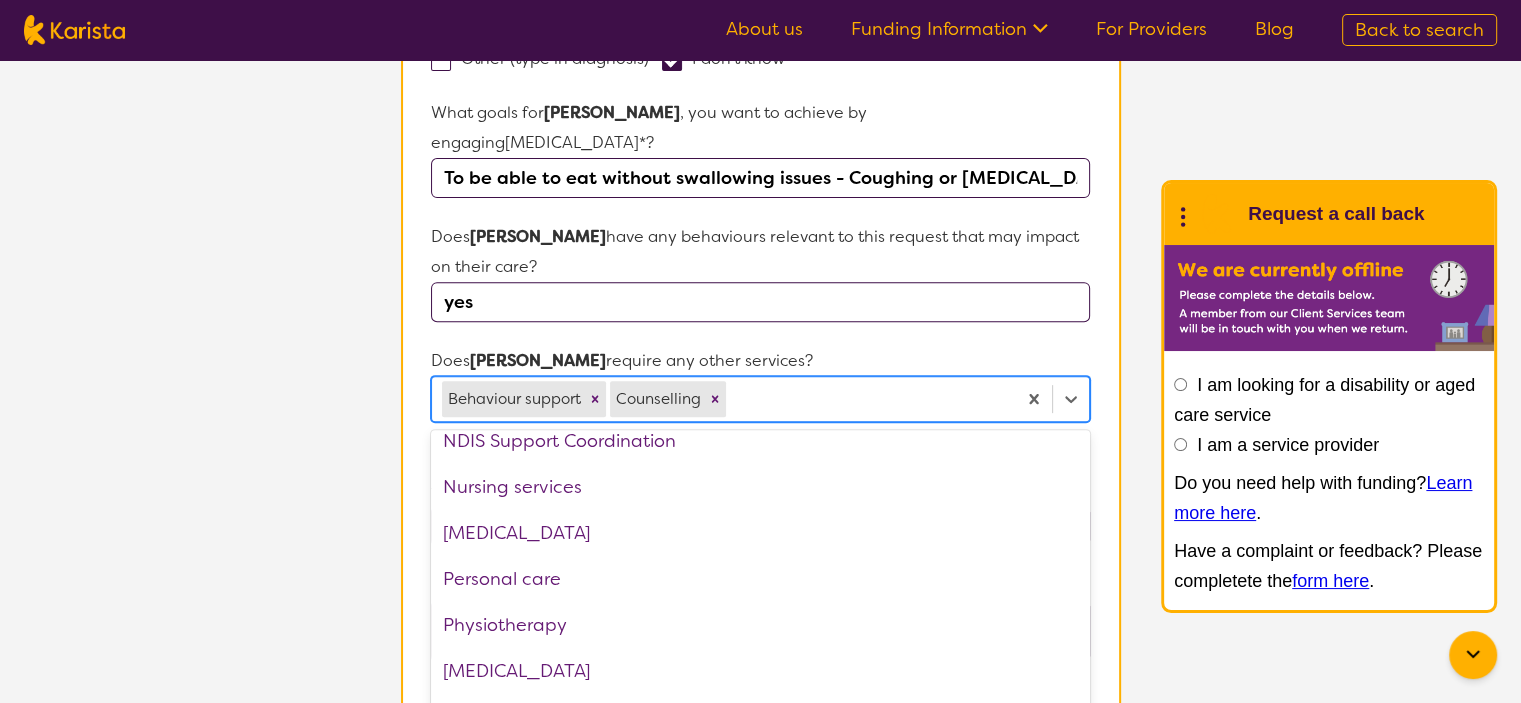 scroll, scrollTop: 387, scrollLeft: 0, axis: vertical 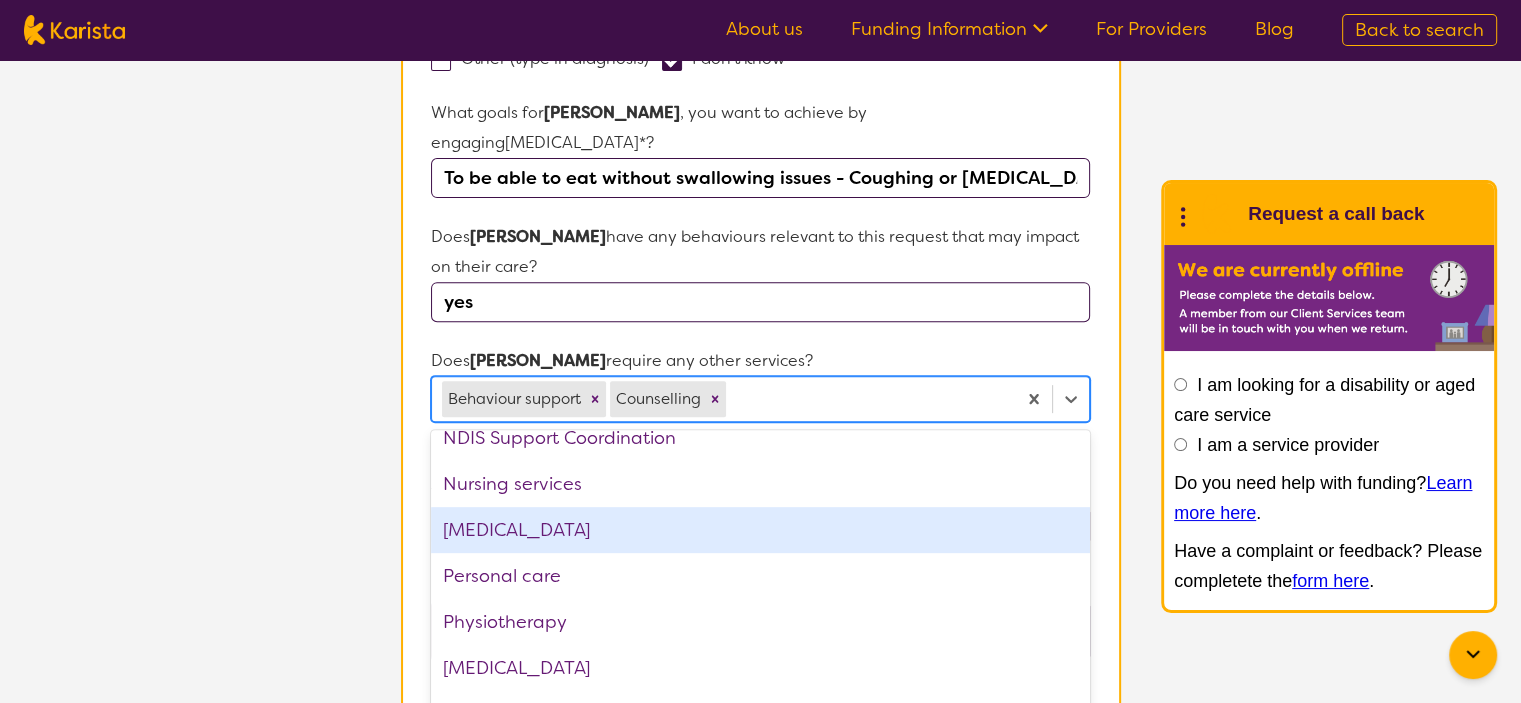 click on "[MEDICAL_DATA]" at bounding box center [760, 530] 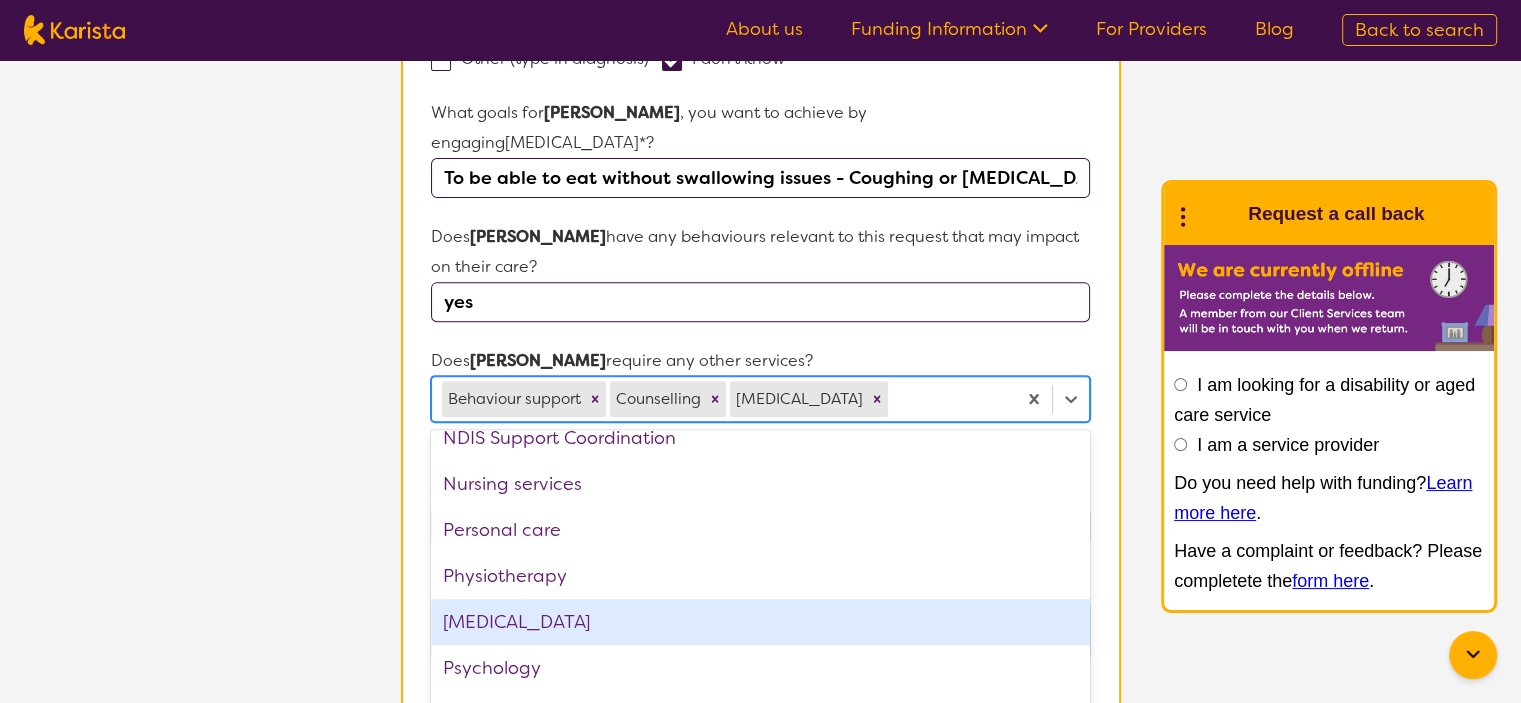 click on "[MEDICAL_DATA]" at bounding box center (760, 622) 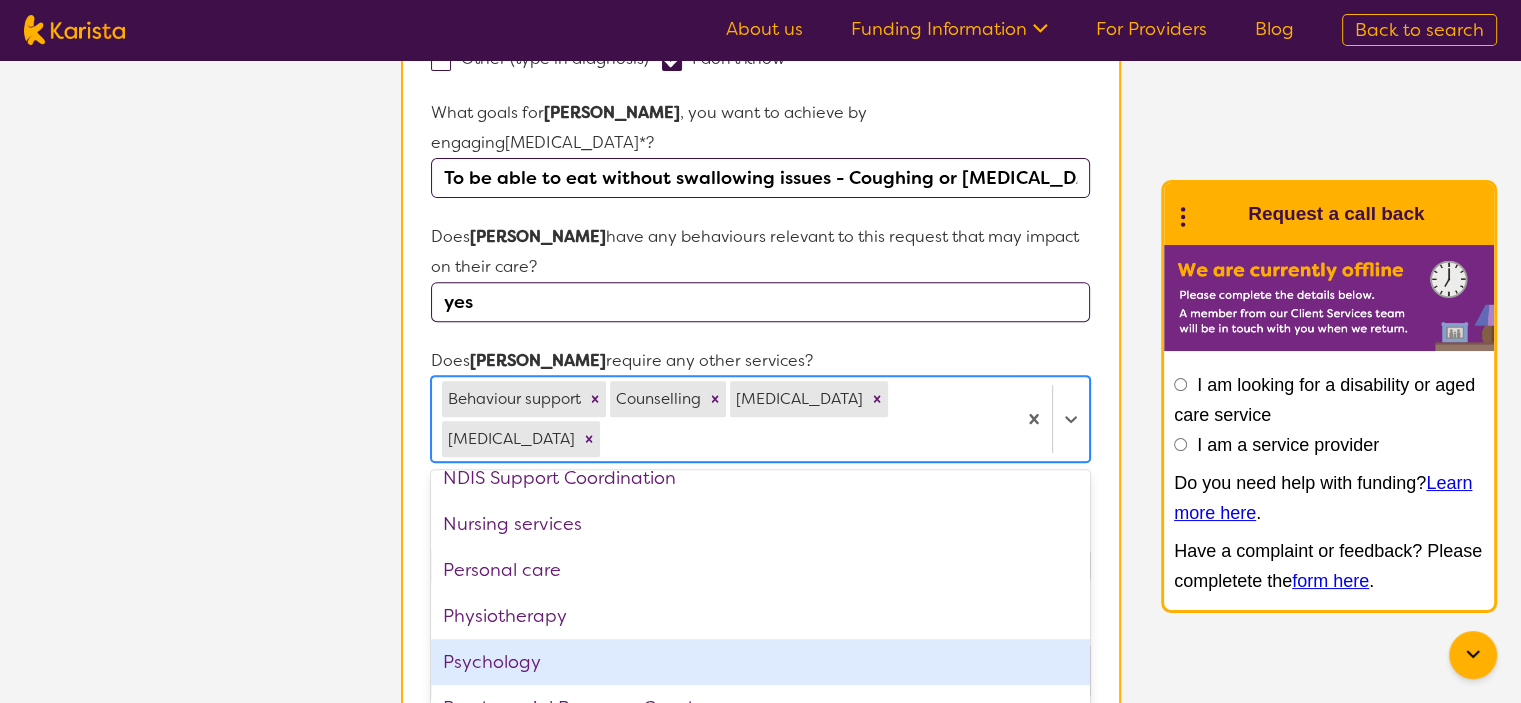 click on "Psychology" at bounding box center (760, 662) 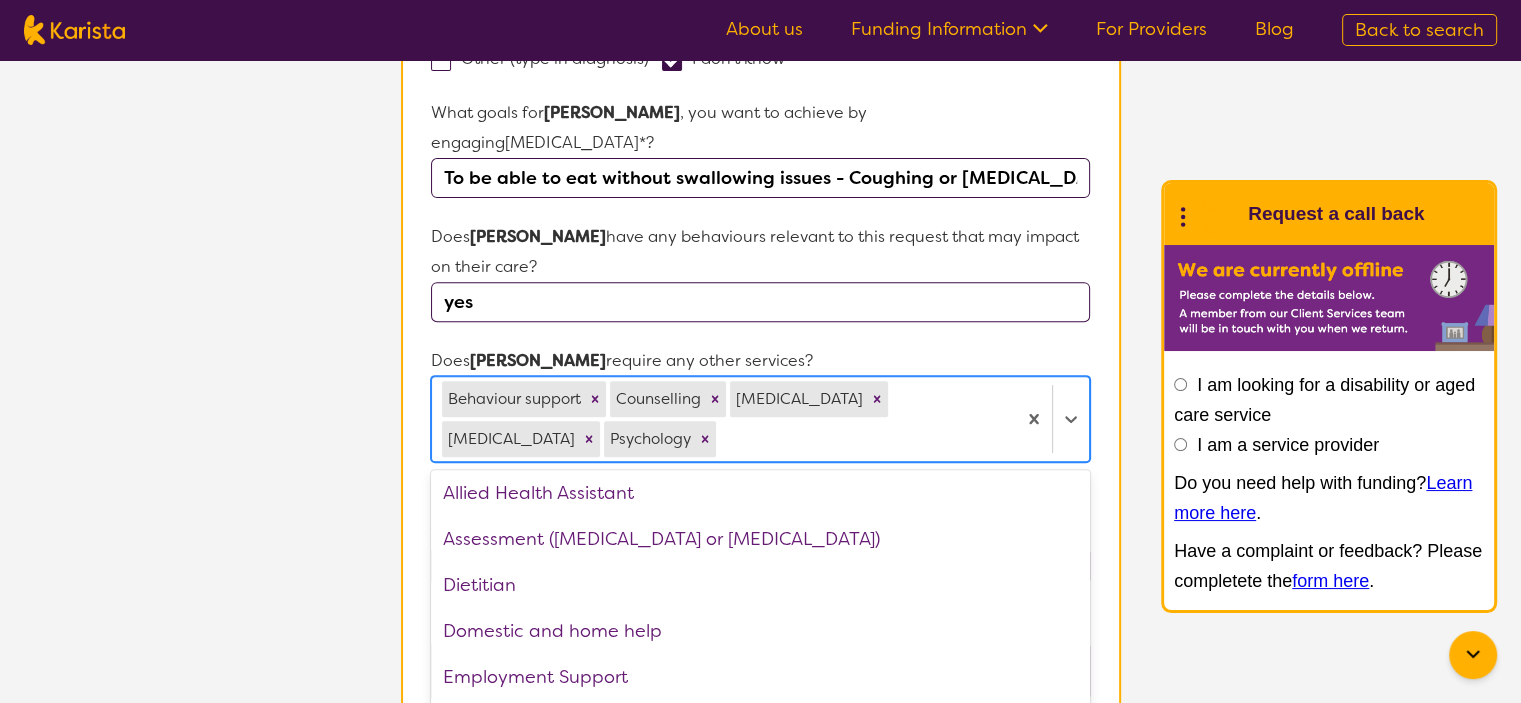 scroll, scrollTop: 0, scrollLeft: 0, axis: both 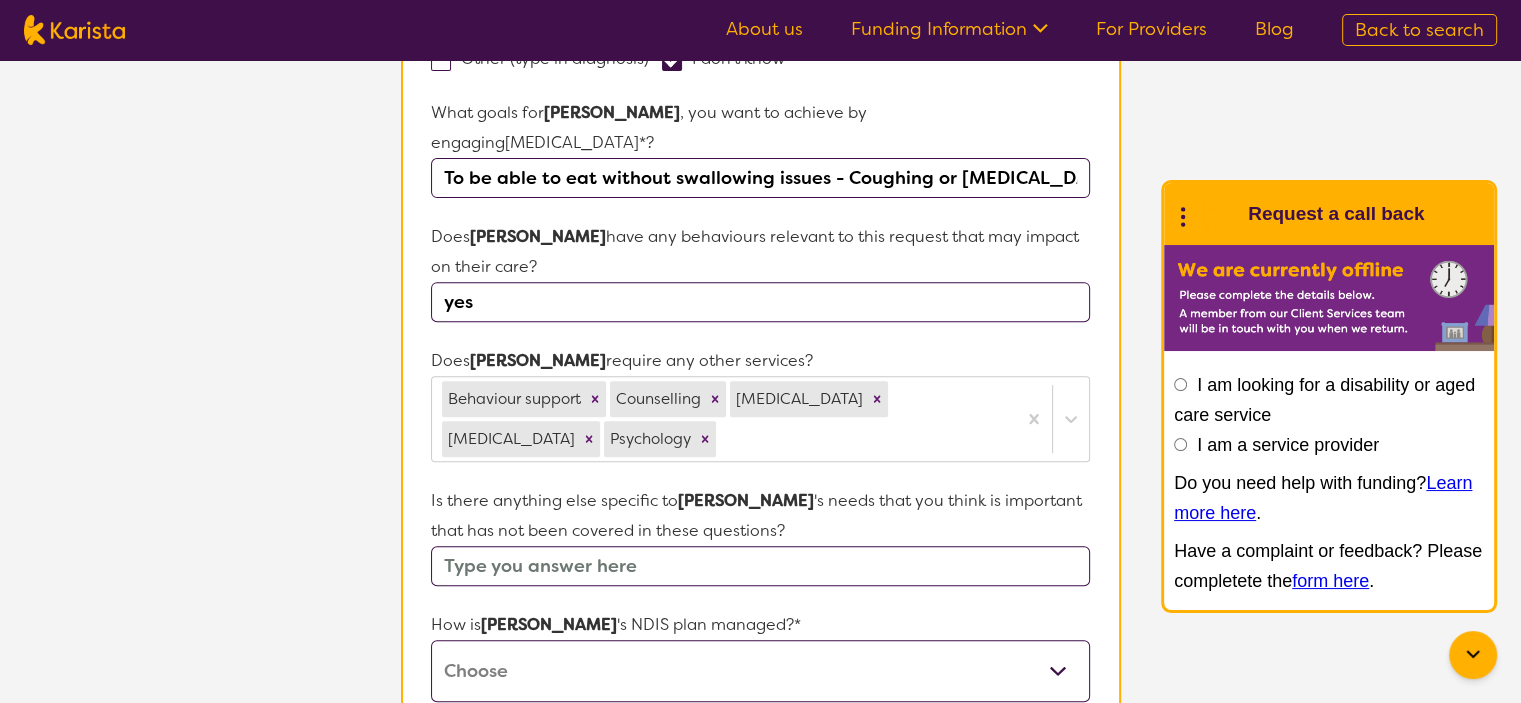 click on "L About You 2 Participant Details 3 Confirmation Participant Details & Service Preferences Name of participant First Name* [PERSON_NAME] Last Name [PERSON_NAME] What age is  [PERSON_NAME] * ? 25 What is your relationship to  [PERSON_NAME] *? This request is for myself I am their parent I am their child I am their spouse/partner I am their carer I am their Support Coordinator I am their Local Area Coordinator I am their Child Safety Officer I am their Aged Care Case Worker Other Please tell us any relevant medical diagnosis or disability that relates to  [PERSON_NAME] 's need for  [MEDICAL_DATA] *? [MEDICAL_DATA] Other (type in diagnosis) I don't know What goals for  [PERSON_NAME] , you want to achieve by engaging  [MEDICAL_DATA] *? To be able to eat without swallowing issues - Coughing or [MEDICAL_DATA] episodes during meals Does  [PERSON_NAME]  have any behaviours relevant to this request that may impact on their care? yes Does  [PERSON_NAME]  require any other services? Behaviour support Counselling [MEDICAL_DATA] [MEDICAL_DATA] Psychology [PERSON_NAME] How is" at bounding box center (760, 286) 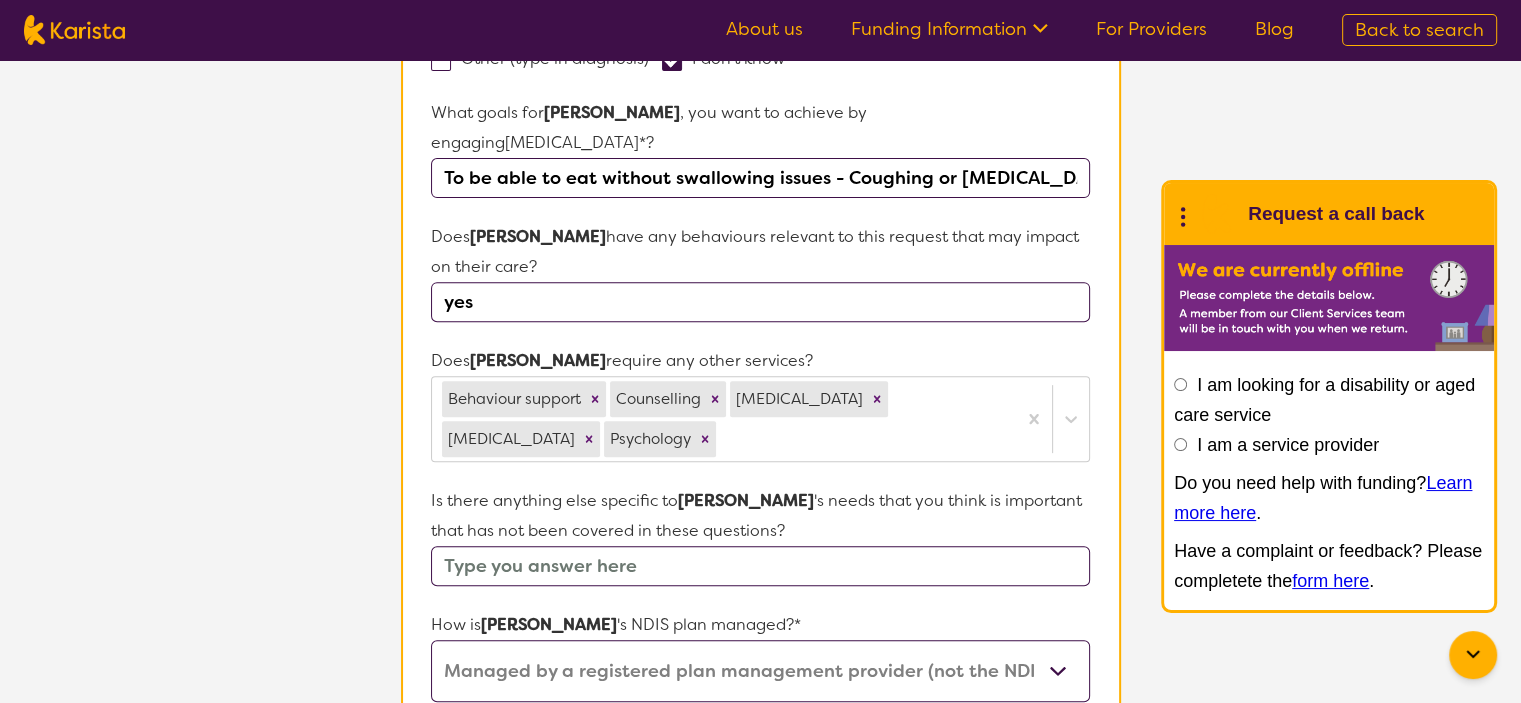click on "Self-managed NDIS plan Managed by a registered plan management provider (not the NDIA) Agency-managed (by the NDIA) I'm not sure" at bounding box center [760, 671] 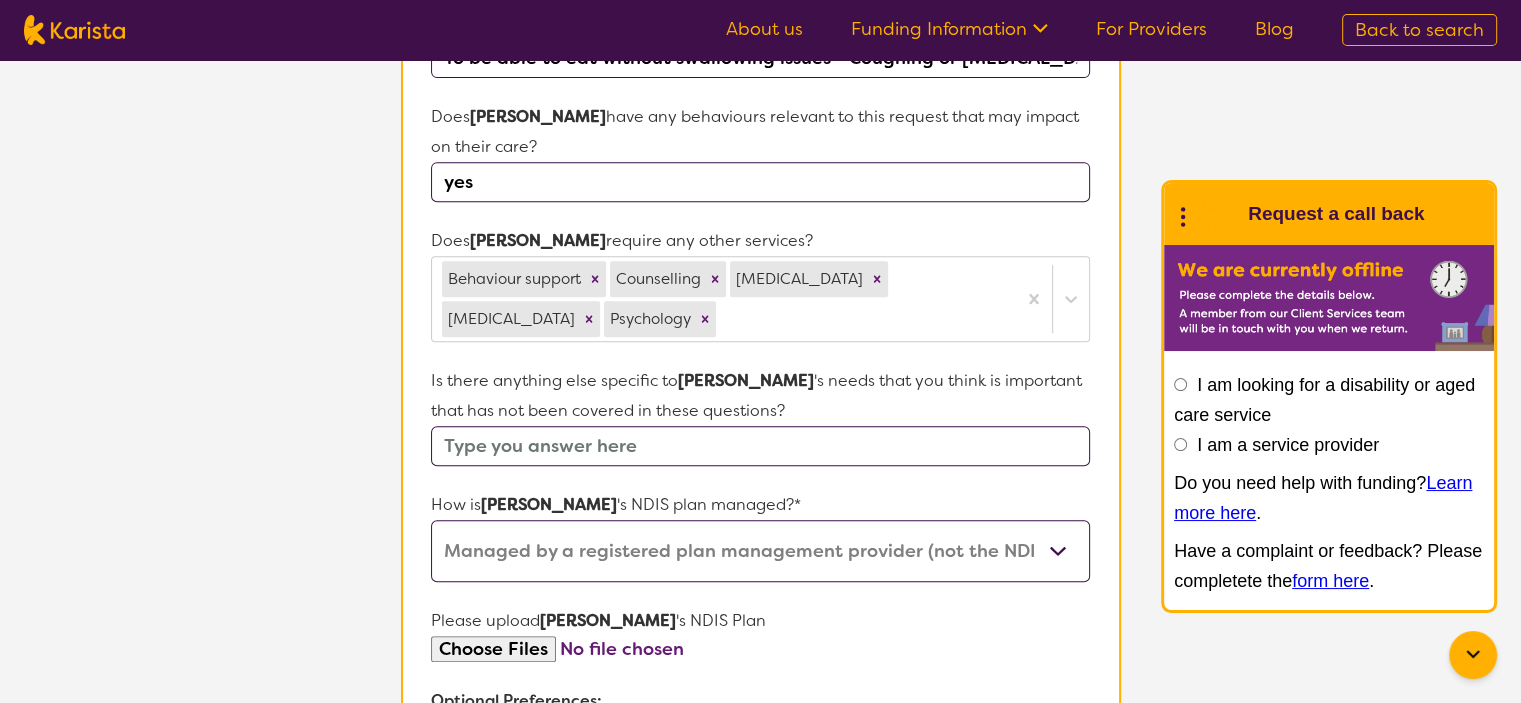 scroll, scrollTop: 852, scrollLeft: 0, axis: vertical 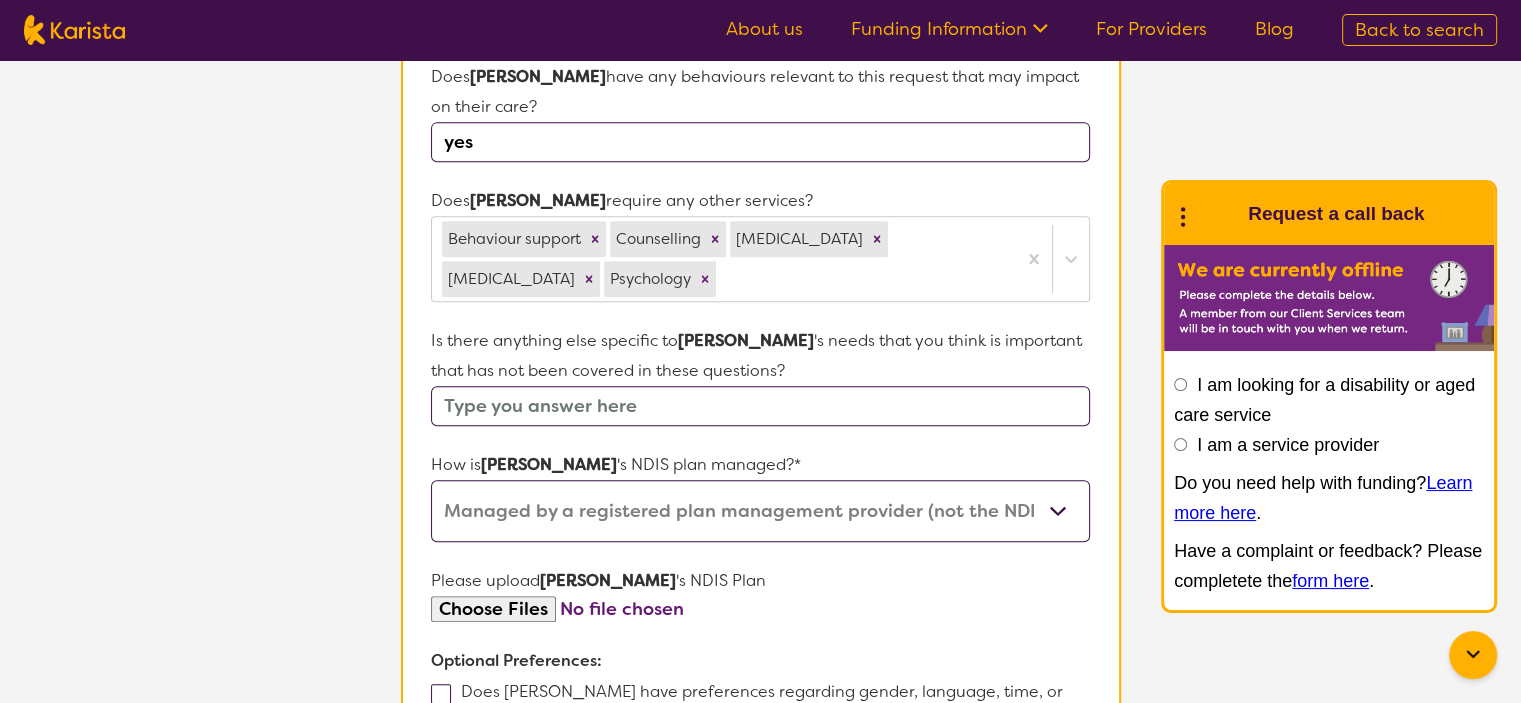 click at bounding box center (760, 609) 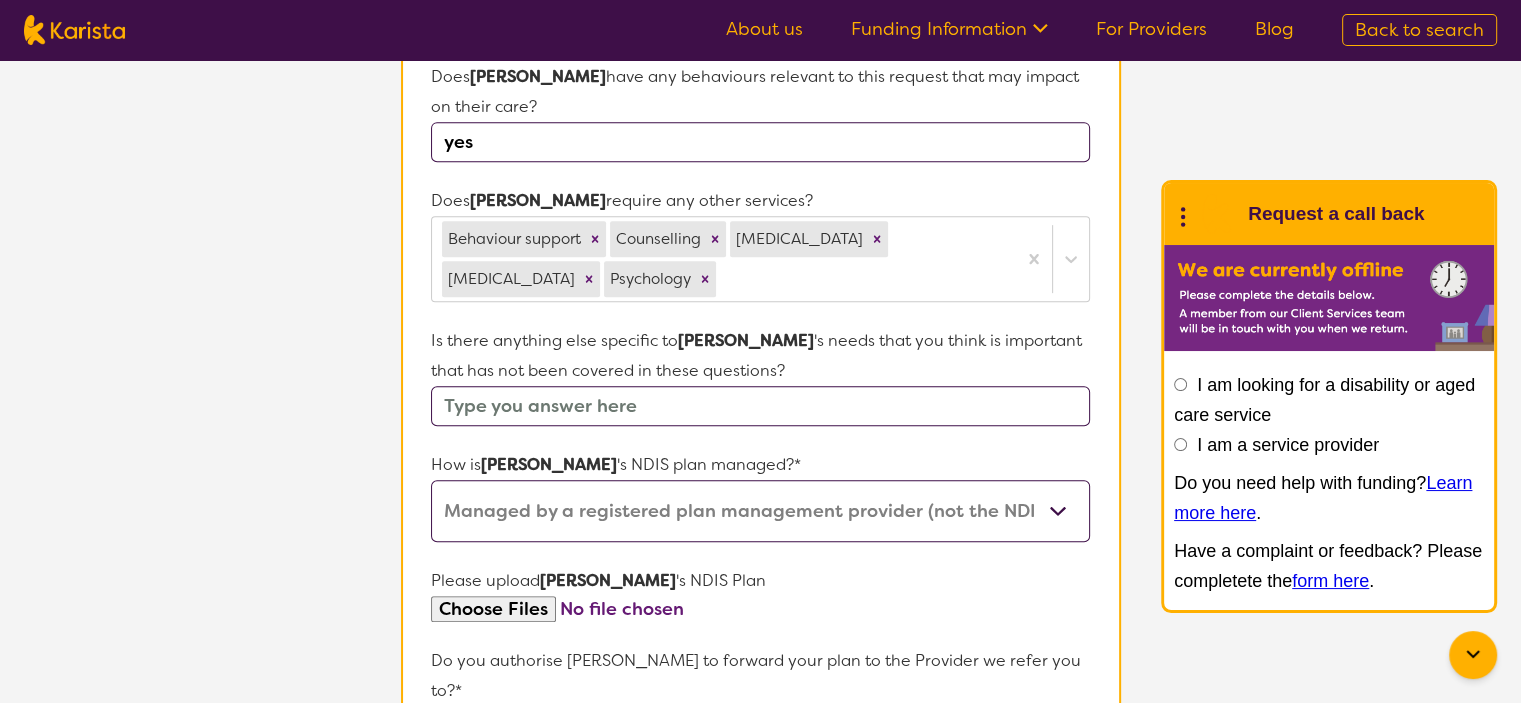 click on "Participant Details & Service Preferences Name of participant First Name* [PERSON_NAME] Last Name [PERSON_NAME] What age is  [PERSON_NAME] * ? 25 What is your relationship to  [PERSON_NAME] *? This request is for myself I am their parent I am their child I am their spouse/partner I am their carer I am their Support Coordinator I am their Local Area Coordinator I am their Child Safety Officer I am their Aged Care Case Worker Other Please tell us any relevant medical diagnosis or disability that relates to  [PERSON_NAME] 's need for  [MEDICAL_DATA] *? [MEDICAL_DATA] Other (type in diagnosis) I don't know What goals for  [PERSON_NAME] , you want to achieve by engaging  [MEDICAL_DATA] *? To be able to eat without swallowing issues - Coughing or [MEDICAL_DATA] episodes during meals Does  [PERSON_NAME]  have any behaviours relevant to this request that may impact on their care? yes Does  [PERSON_NAME]  require any other services? Behaviour support Counselling [MEDICAL_DATA] [MEDICAL_DATA] Psychology Is there anything else specific to  [PERSON_NAME] How is  [PERSON_NAME]" at bounding box center (761, 254) 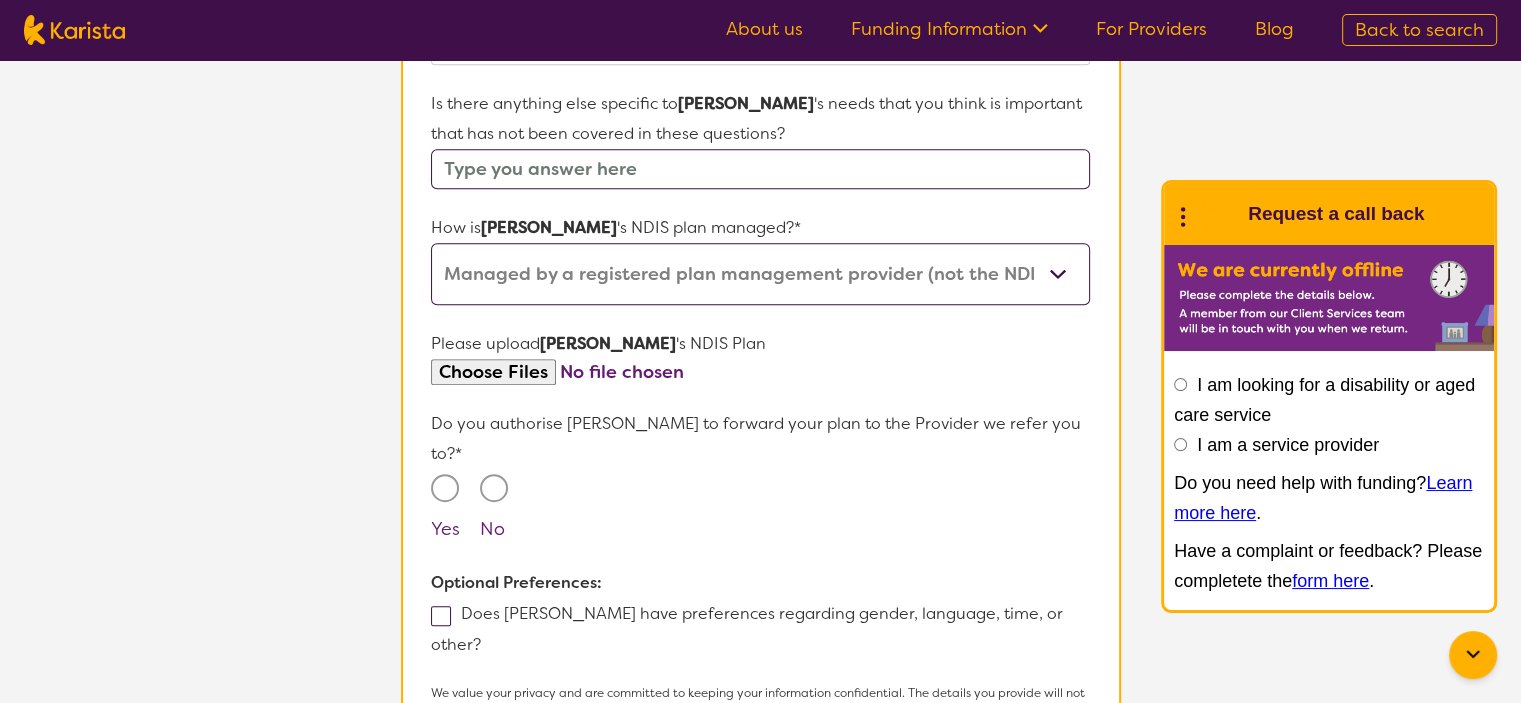 scroll, scrollTop: 1092, scrollLeft: 0, axis: vertical 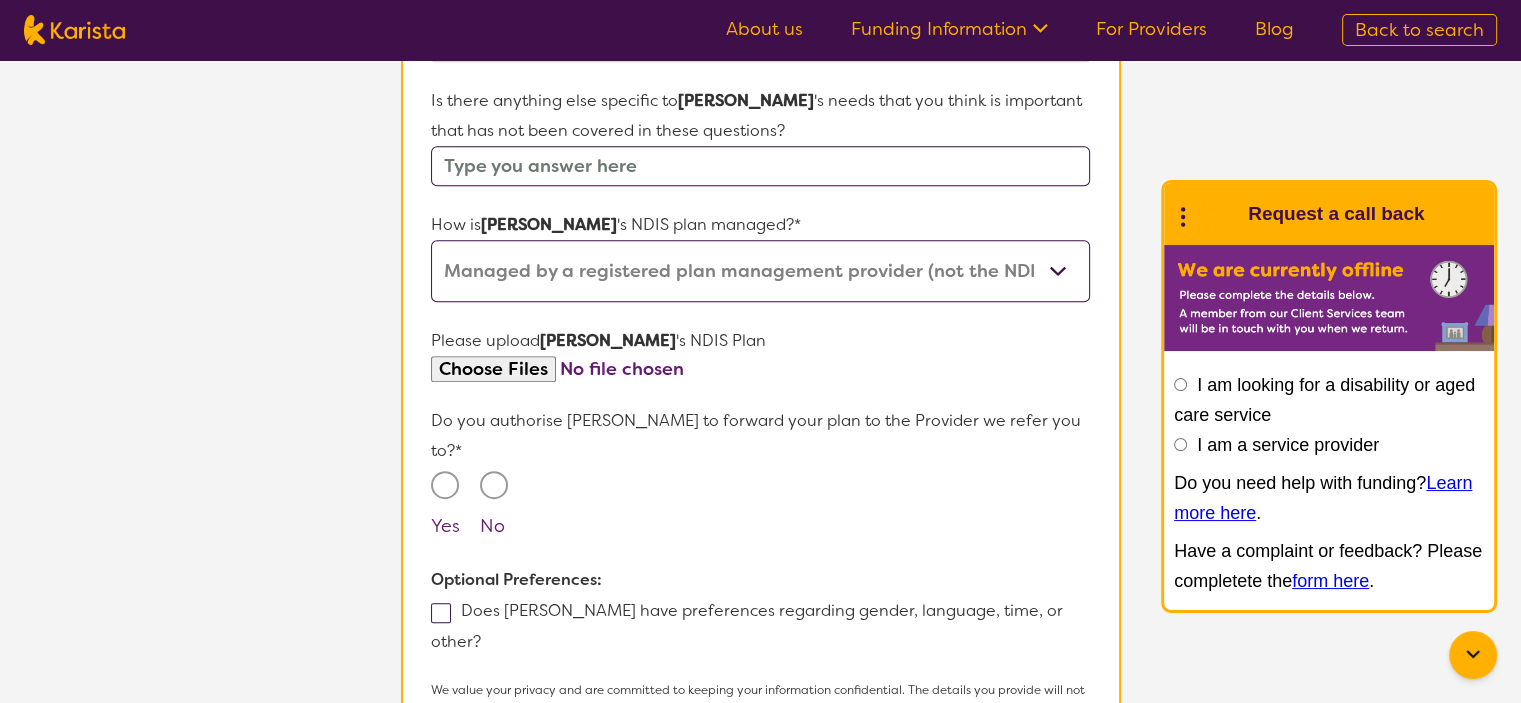 click on "No" at bounding box center [494, 485] 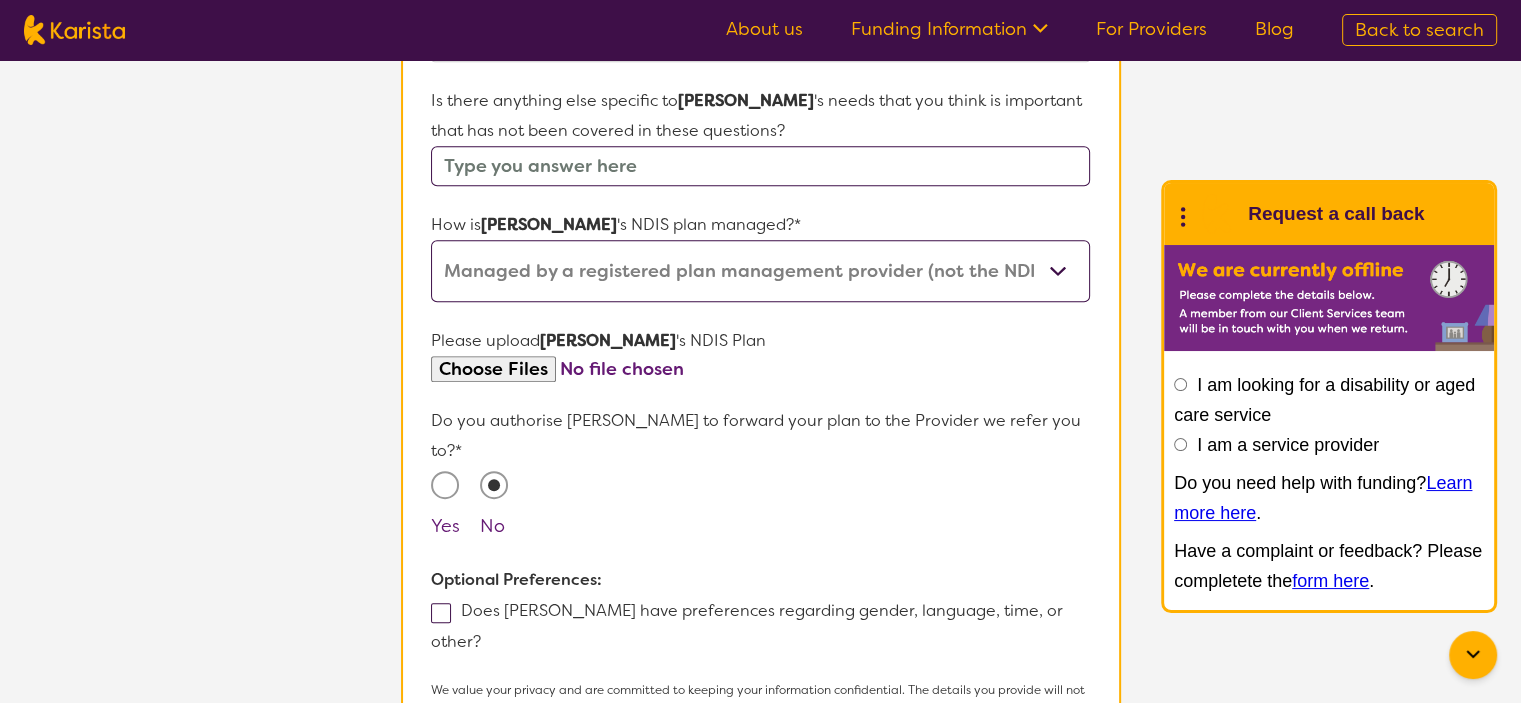 click at bounding box center [441, 613] 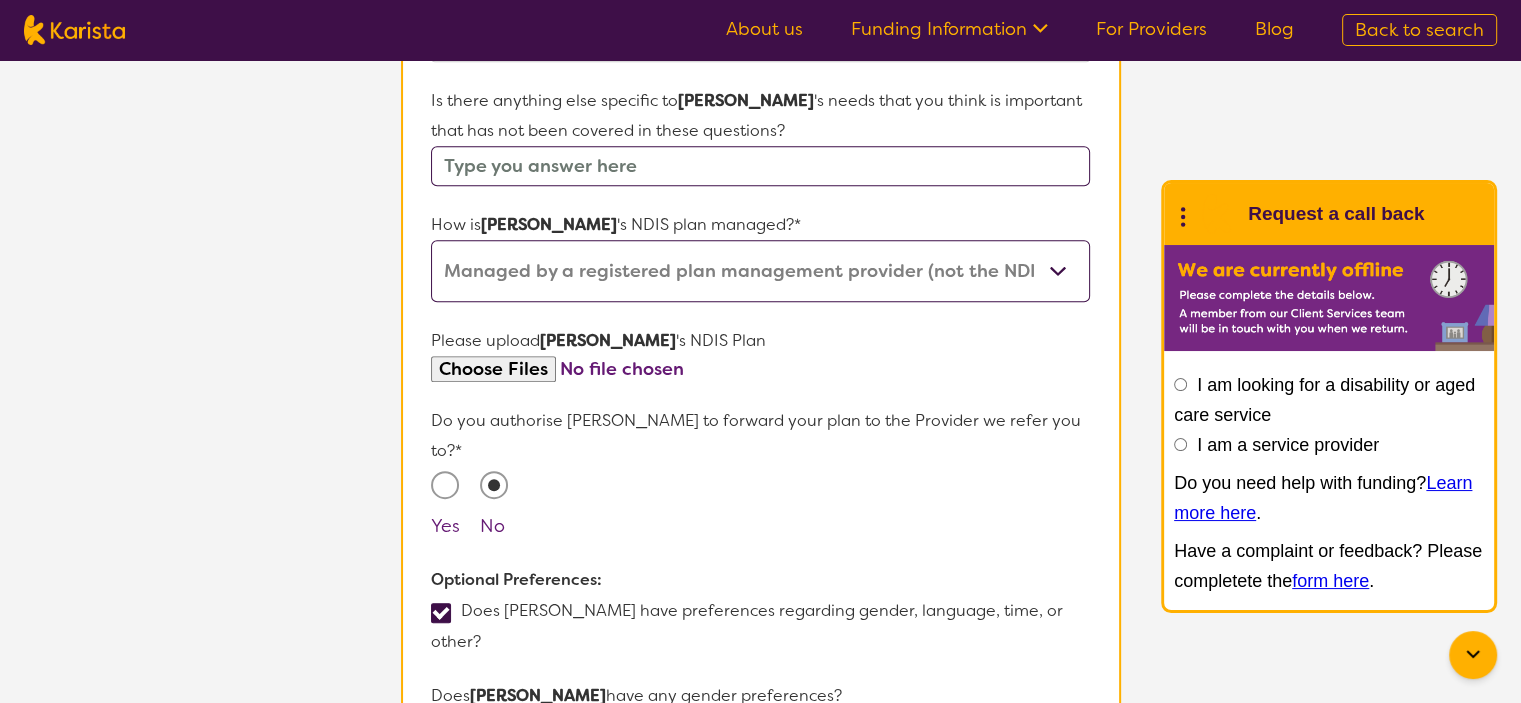 click on "[DEMOGRAPHIC_DATA] [DEMOGRAPHIC_DATA] Other No Preference" at bounding box center [760, 742] 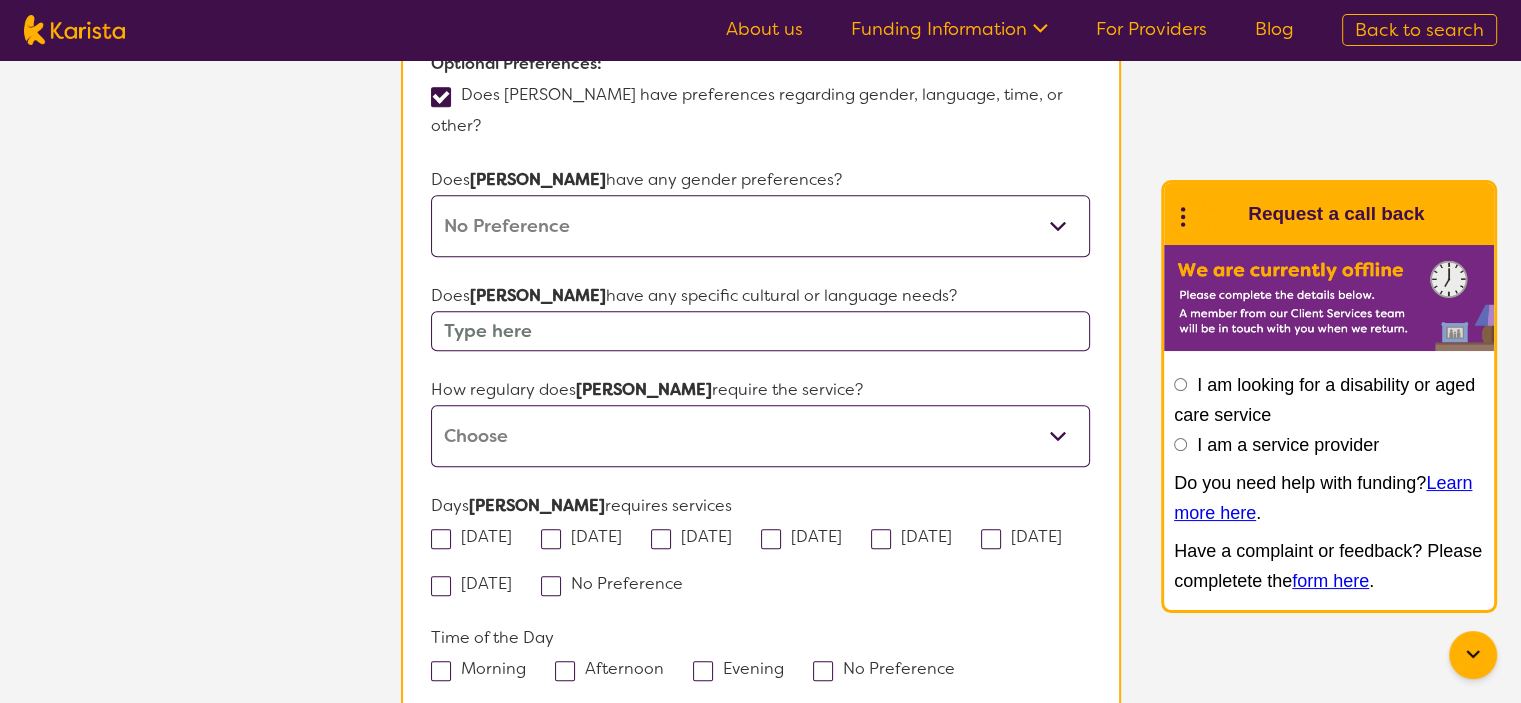 scroll, scrollTop: 1612, scrollLeft: 0, axis: vertical 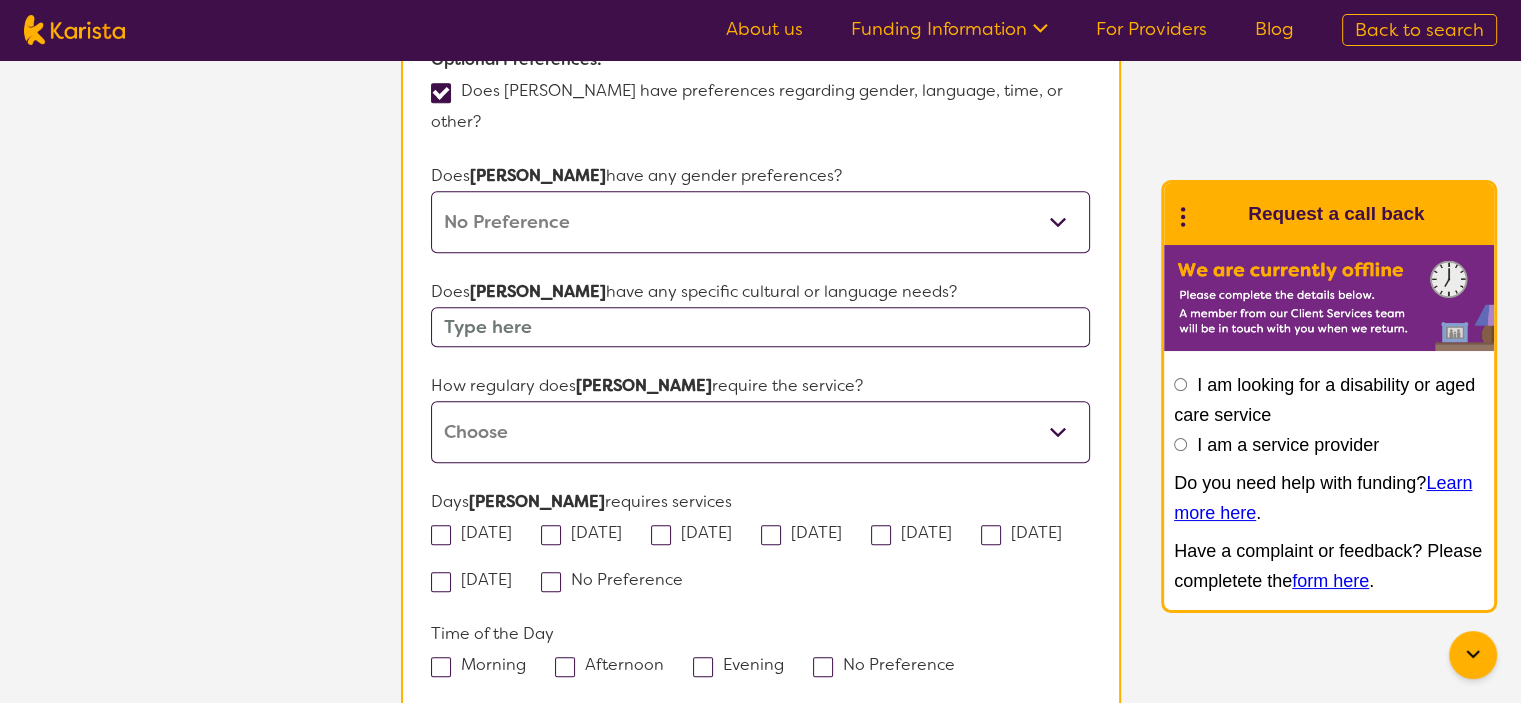 click at bounding box center (760, 327) 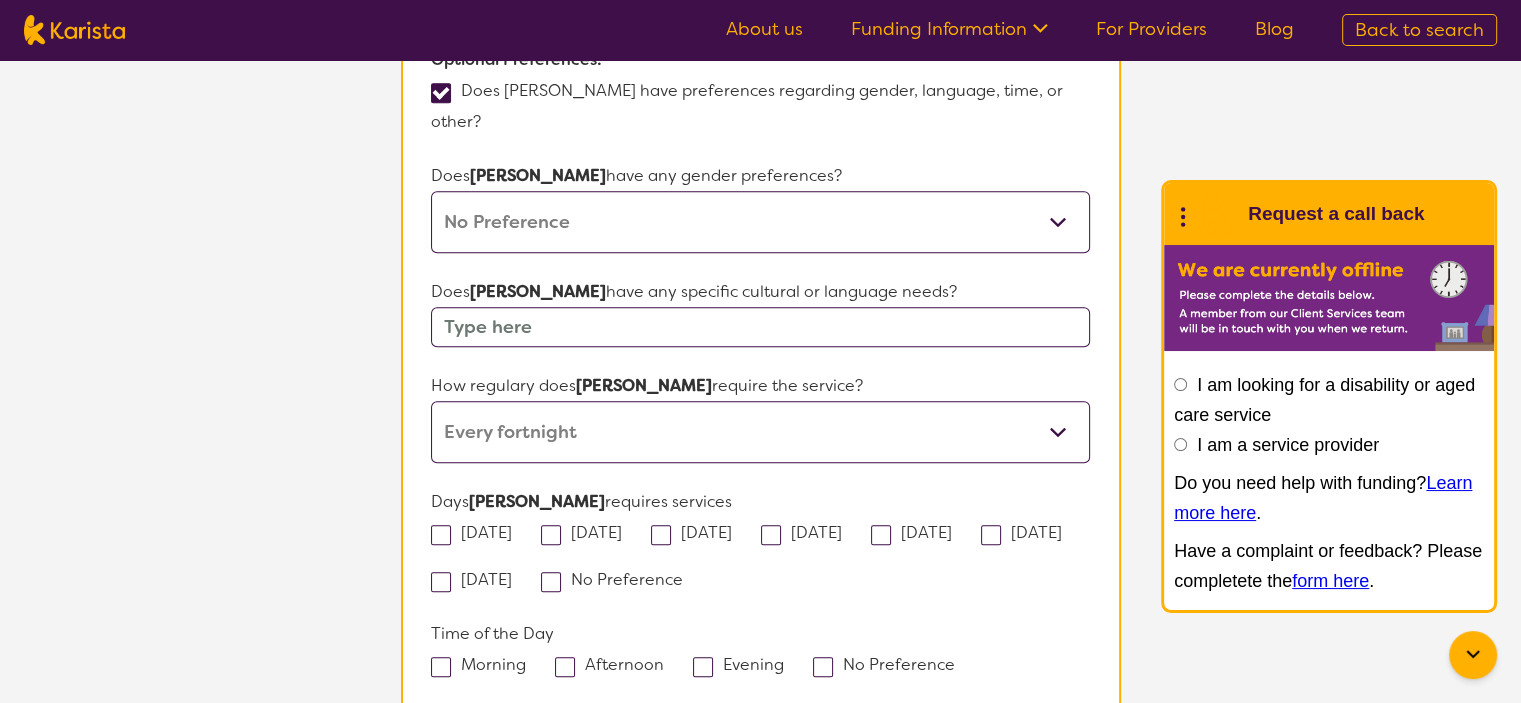 click on "Daily Twice a week Weekly Every fortnight Monthly Other" at bounding box center [760, 432] 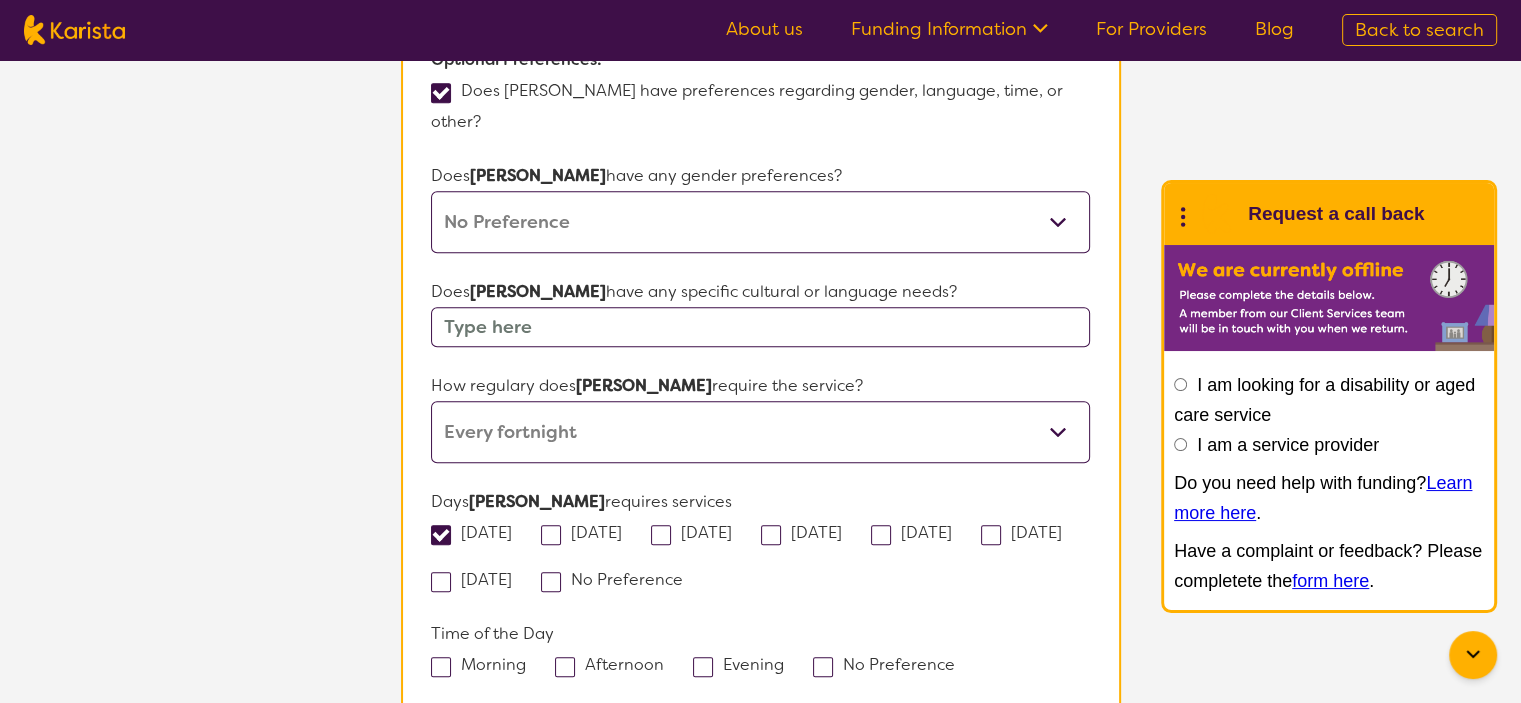 click at bounding box center [771, 535] 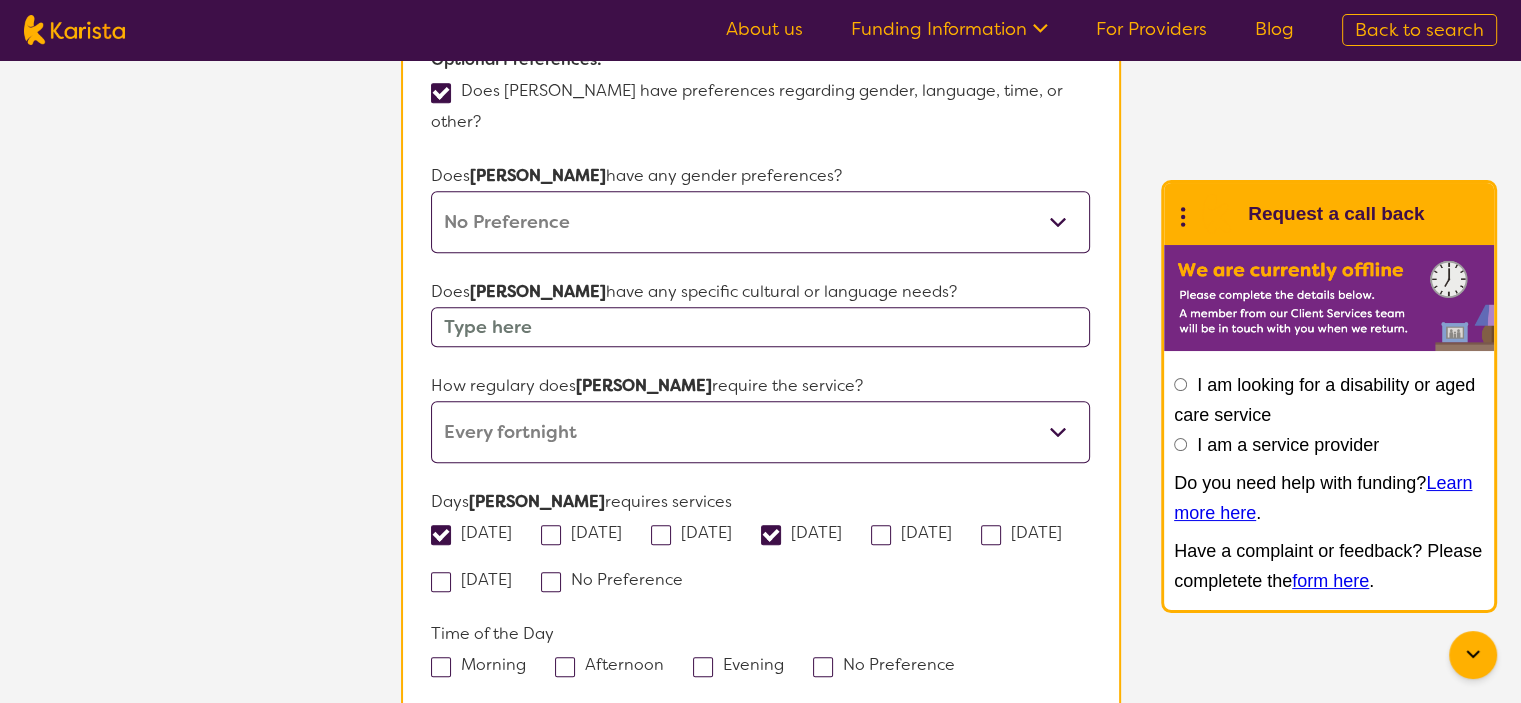 click at bounding box center (441, 667) 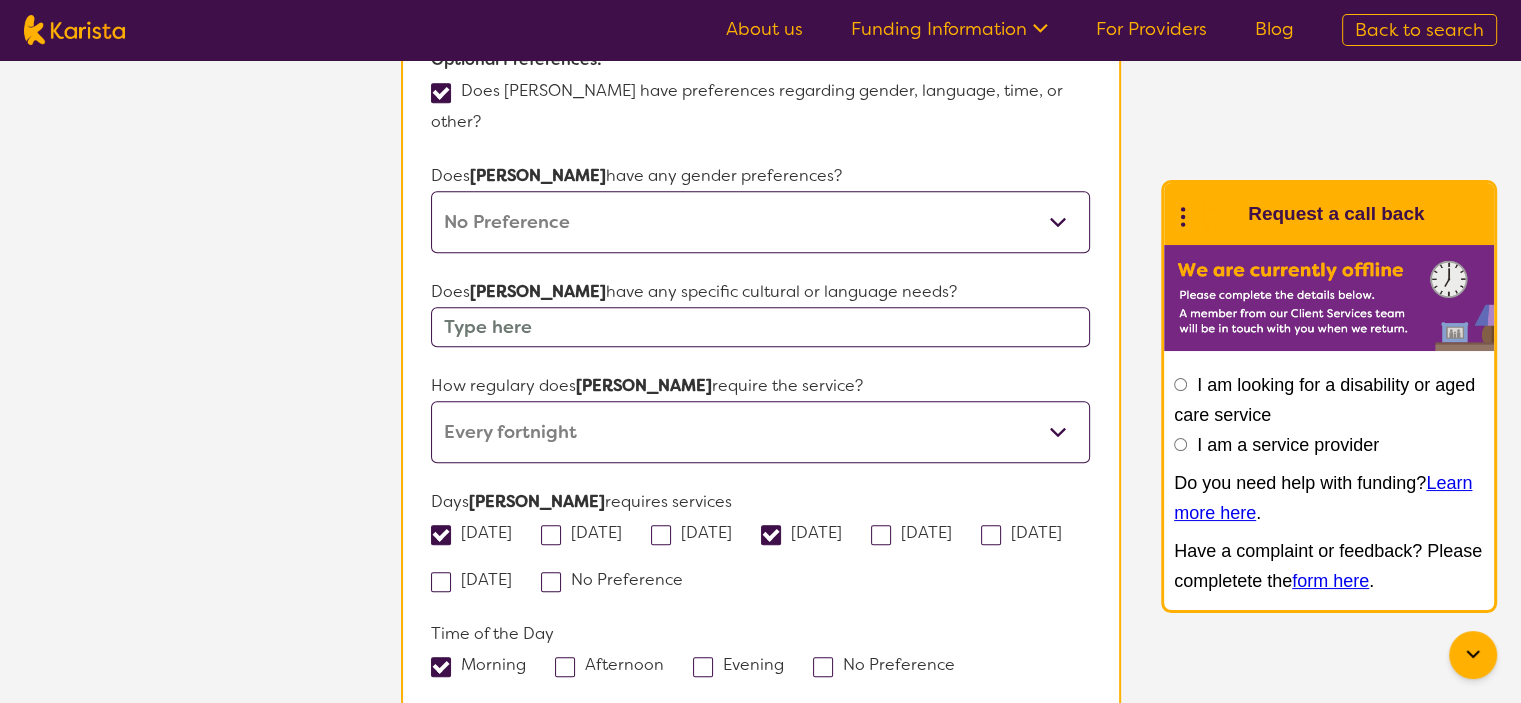 click on "No Preference" at bounding box center [890, 664] 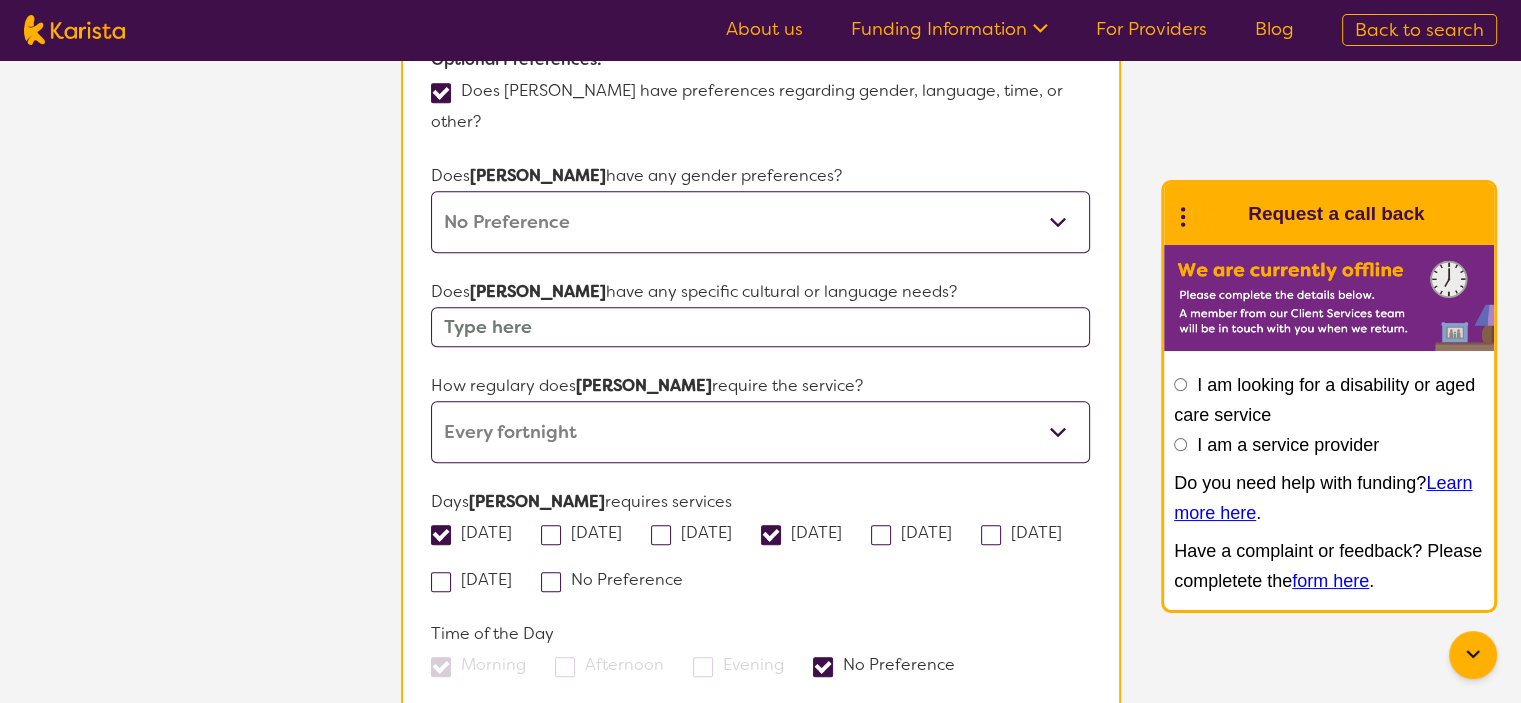 click on "Name of participant First Name* [PERSON_NAME] Last Name [PERSON_NAME] What age is  [PERSON_NAME] * ? 25 What is your relationship to  [PERSON_NAME] *? This request is for myself I am their parent I am their child I am their spouse/partner I am their carer I am their Support Coordinator I am their Local Area Coordinator I am their Child Safety Officer I am their Aged Care Case Worker Other Please tell us any relevant medical diagnosis or disability that relates to  [PERSON_NAME] 's need for  [MEDICAL_DATA] *? [MEDICAL_DATA] Other (type in diagnosis) I don't know What goals for  [PERSON_NAME] , you want to achieve by engaging  [MEDICAL_DATA] *? To be able to eat without swallowing issues - Coughing or [MEDICAL_DATA] episodes during meals Does  [PERSON_NAME]  have any behaviours relevant to this request that may impact on their care? yes Does  [PERSON_NAME]  require any other services? Behaviour support Counselling [MEDICAL_DATA] [MEDICAL_DATA] Psychology Is there anything else specific to  [PERSON_NAME] How is  [PERSON_NAME] 's NDIS plan managed?* Self-managed NDIS plan" at bounding box center [760, -177] 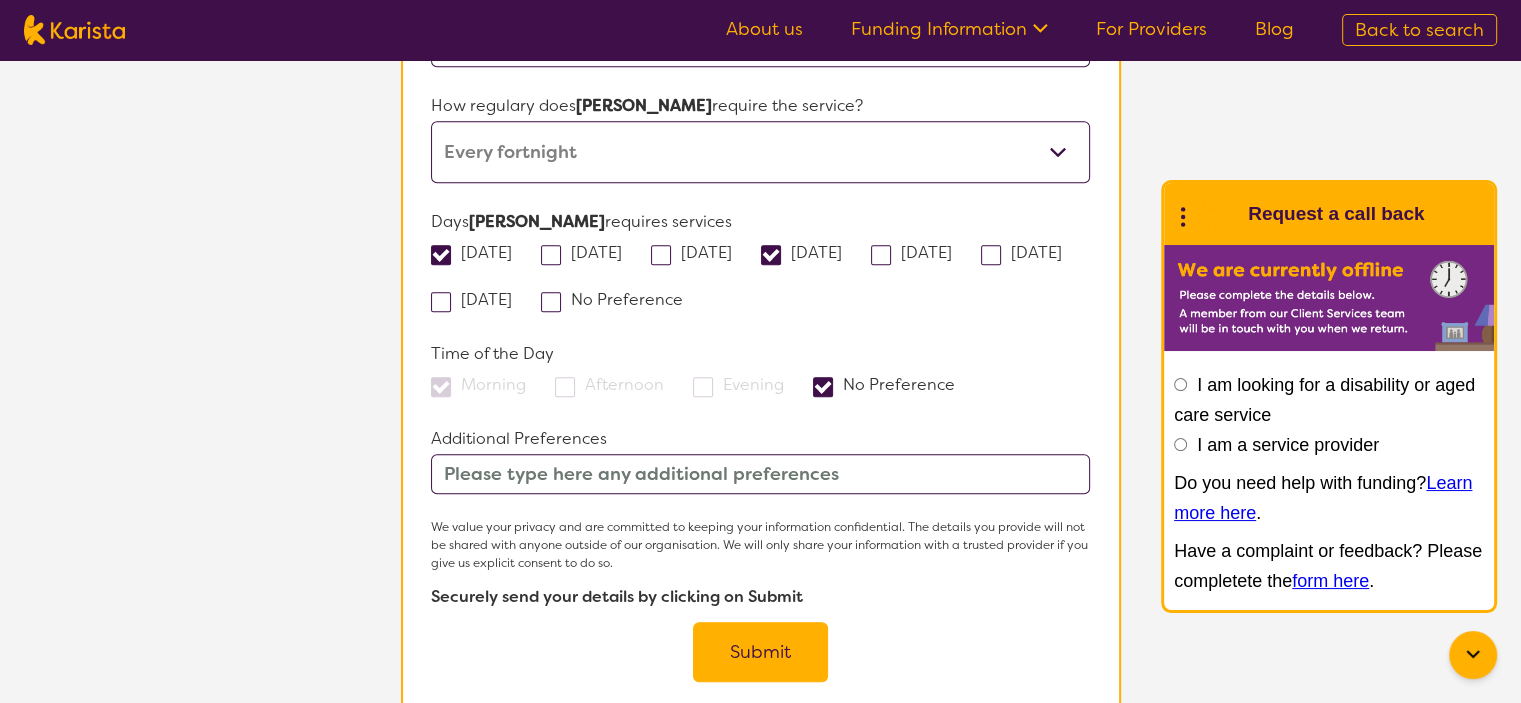 scroll, scrollTop: 1932, scrollLeft: 0, axis: vertical 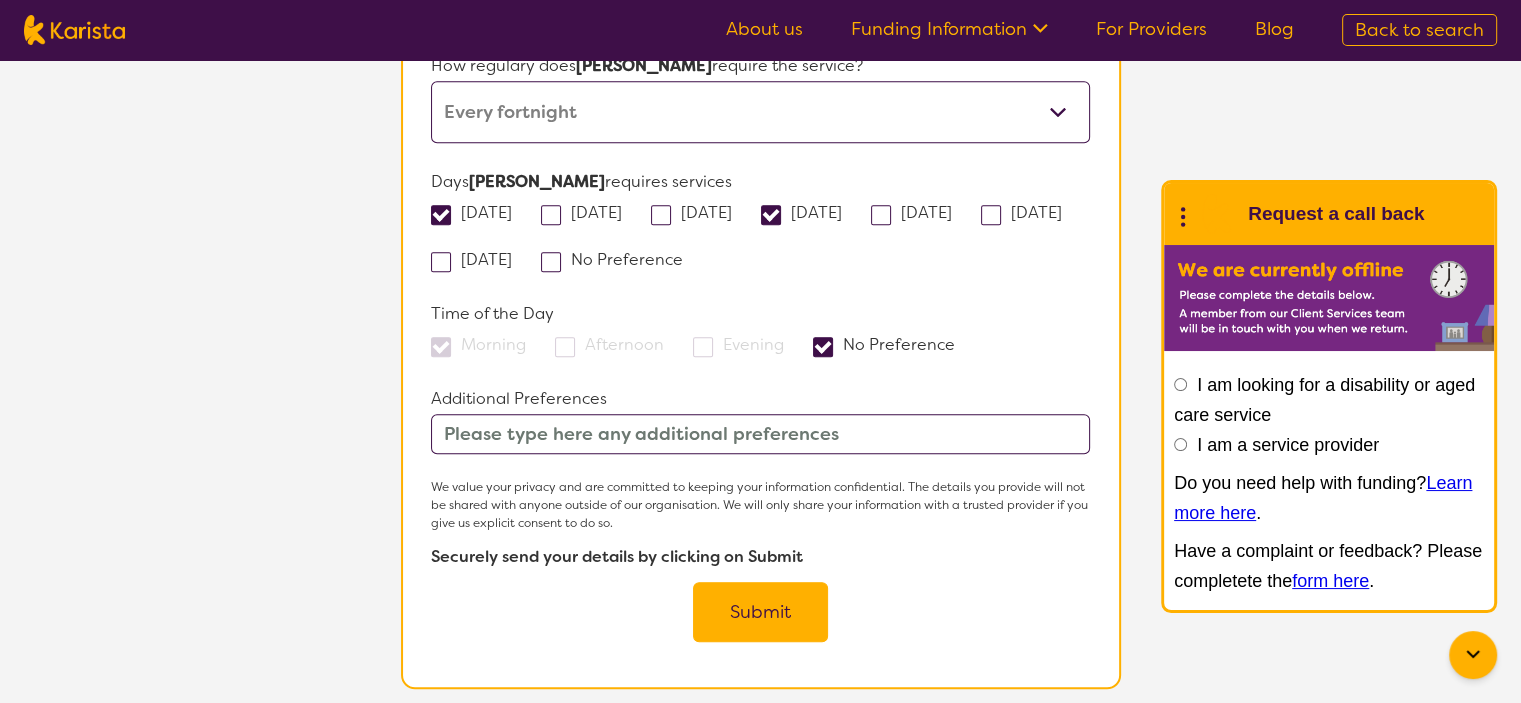 click at bounding box center [760, 434] 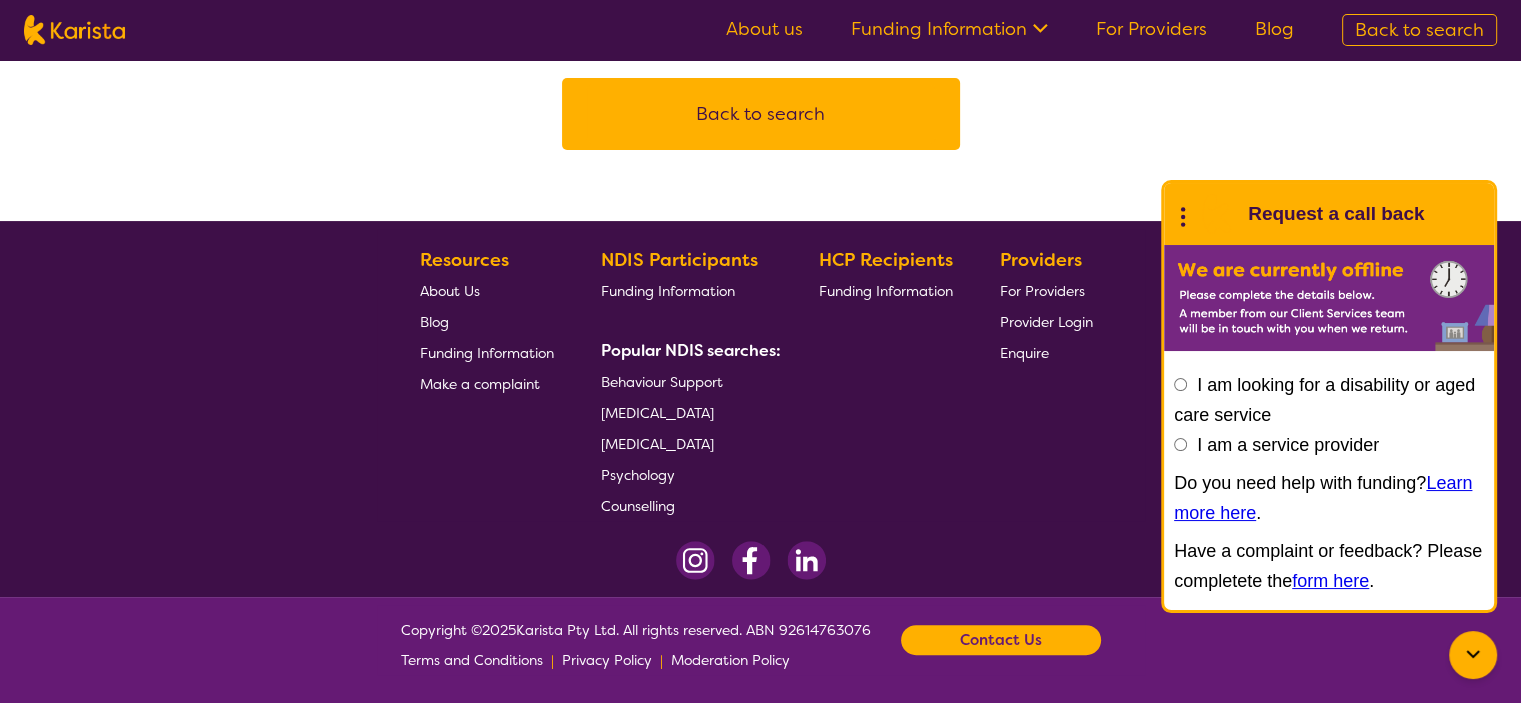 scroll, scrollTop: 0, scrollLeft: 0, axis: both 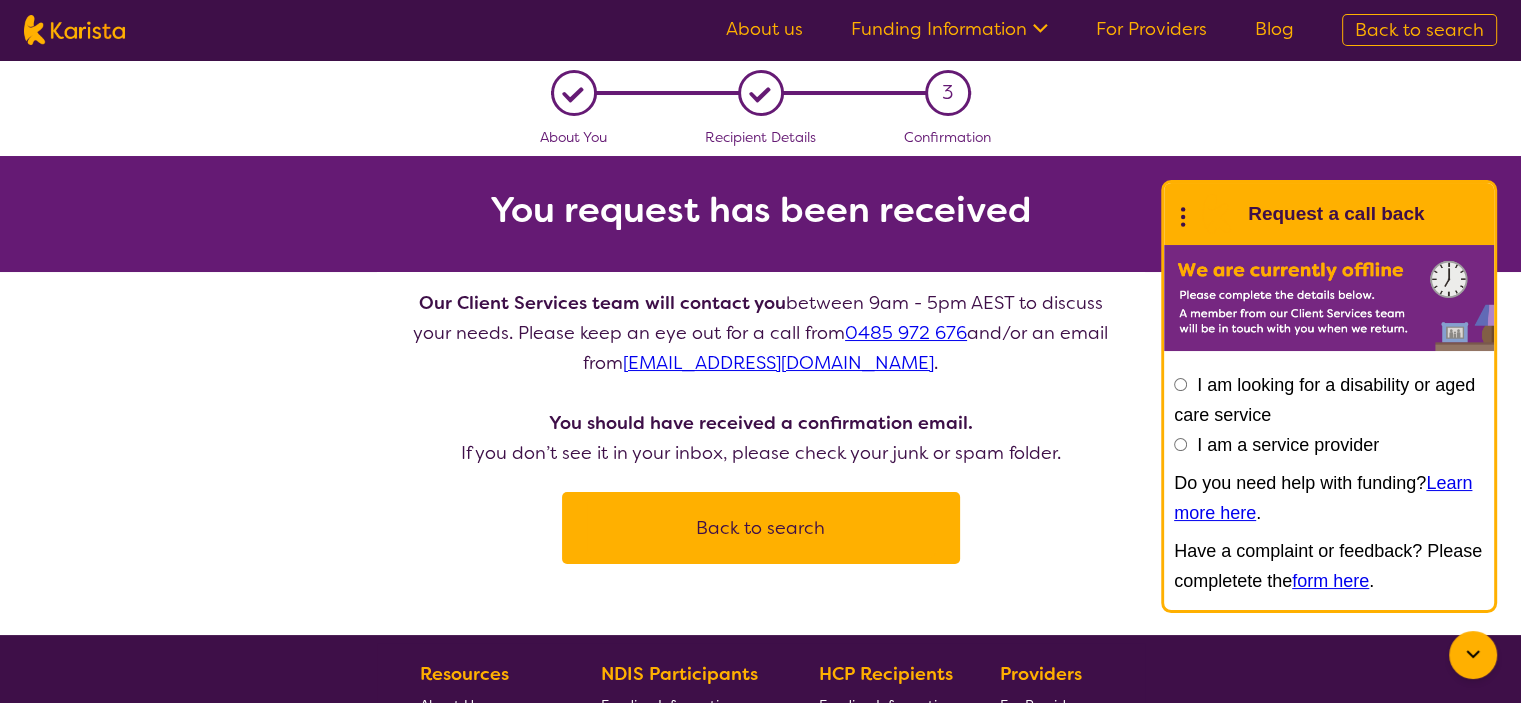 click on "Back to search" at bounding box center (761, 528) 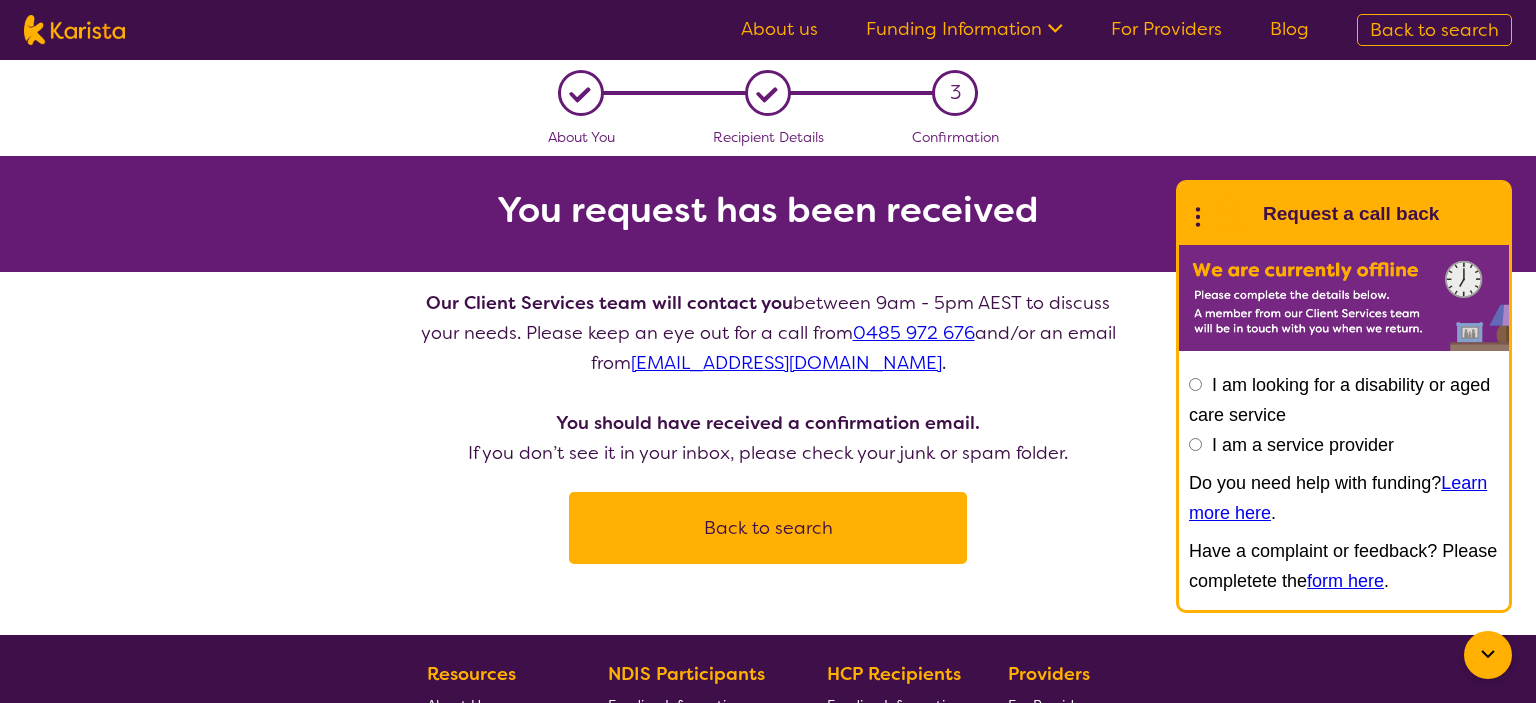 select on "[MEDICAL_DATA]" 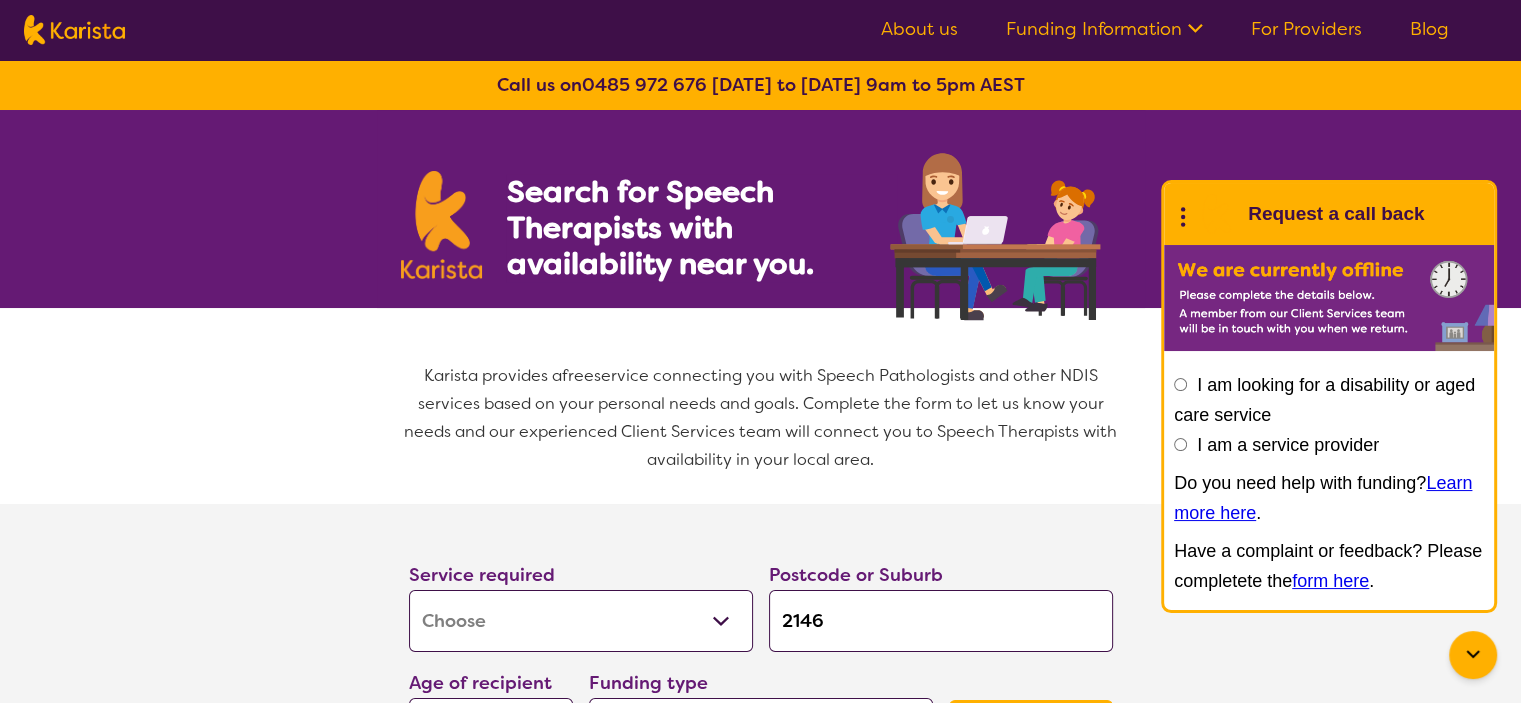 click on "About us Funding Information NDIS - National Disability Insurance Scheme HCP -  Home Care Package Funding For Providers Blog Call us on  [PHONE_NUMBER]   [DATE] to [DATE] 9am to 5pm AEST Search for Speech Therapists with availability near you. Karista provides a  free  service connecting you with Speech Pathologists and other NDIS services based on your personal needs and goals. Complete the form to let us know your needs and our experienced Client Services team will connect you to Speech Therapists with availability in your local area.  Service required Allied Health Assistant Assessment ([MEDICAL_DATA] or [MEDICAL_DATA]) Behaviour support Counselling Dietitian Domestic and home help Employment Support Exercise physiology Home Care Package Provider Key Worker NDIS Plan management NDIS Support Coordination Nursing services [MEDICAL_DATA] Personal care Physiotherapy [MEDICAL_DATA] Psychology Psychosocial Recovery Coach Respite [MEDICAL_DATA] Support worker Supported accommodation Postcode or Suburb 2146 Age of recipient Search" at bounding box center (760, 1950) 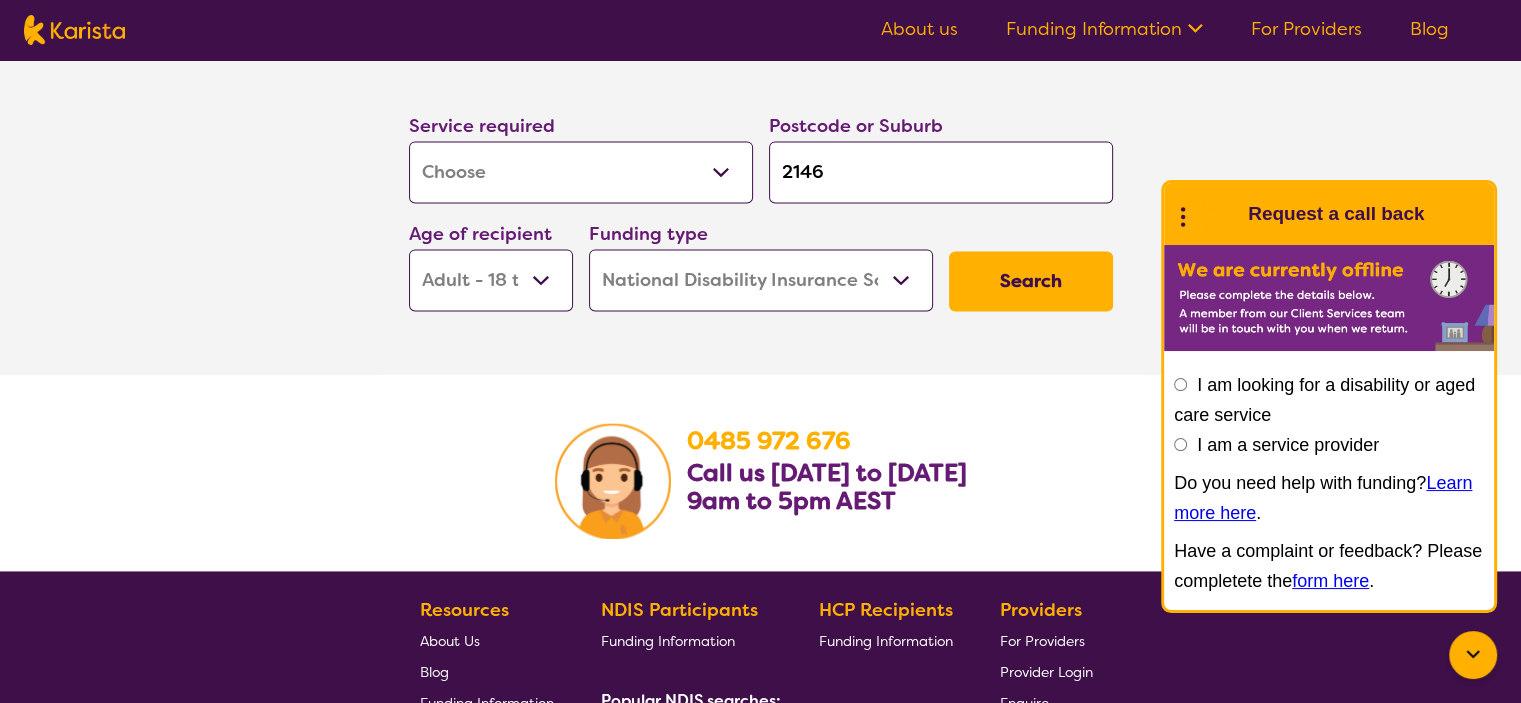 scroll, scrollTop: 2840, scrollLeft: 0, axis: vertical 